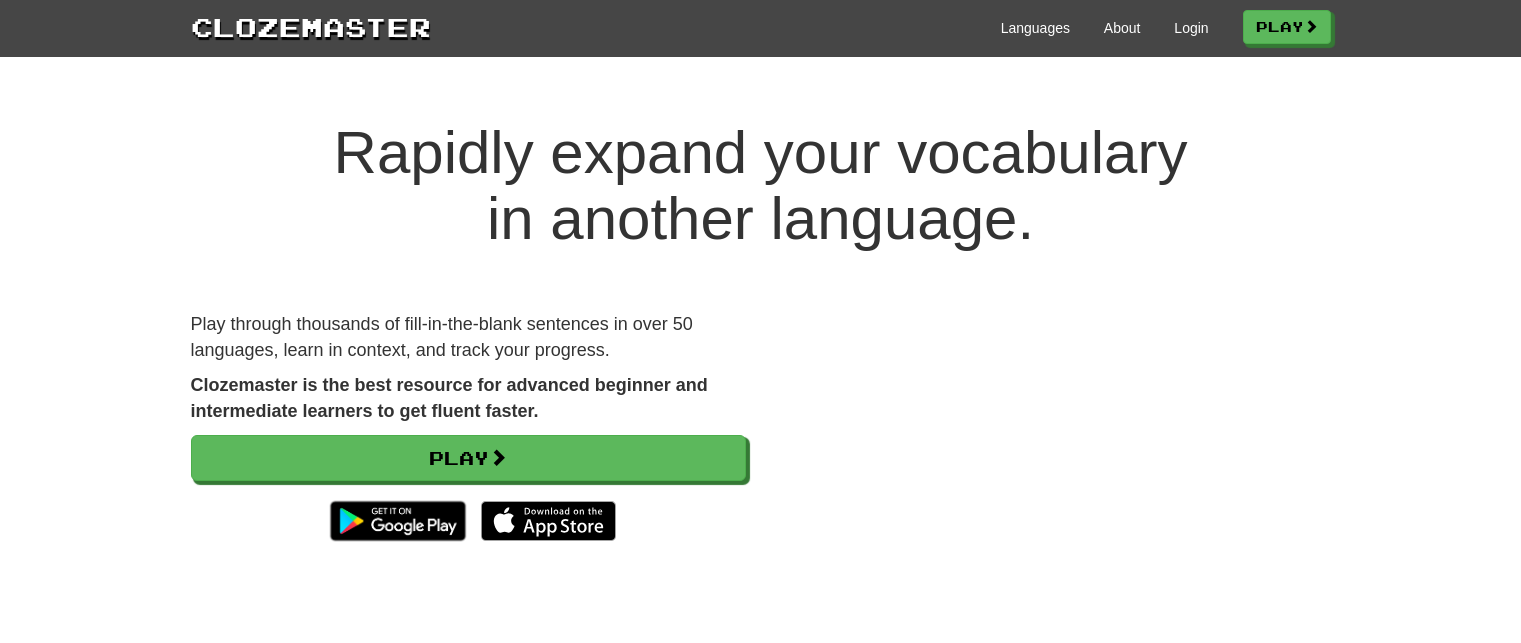 scroll, scrollTop: 0, scrollLeft: 0, axis: both 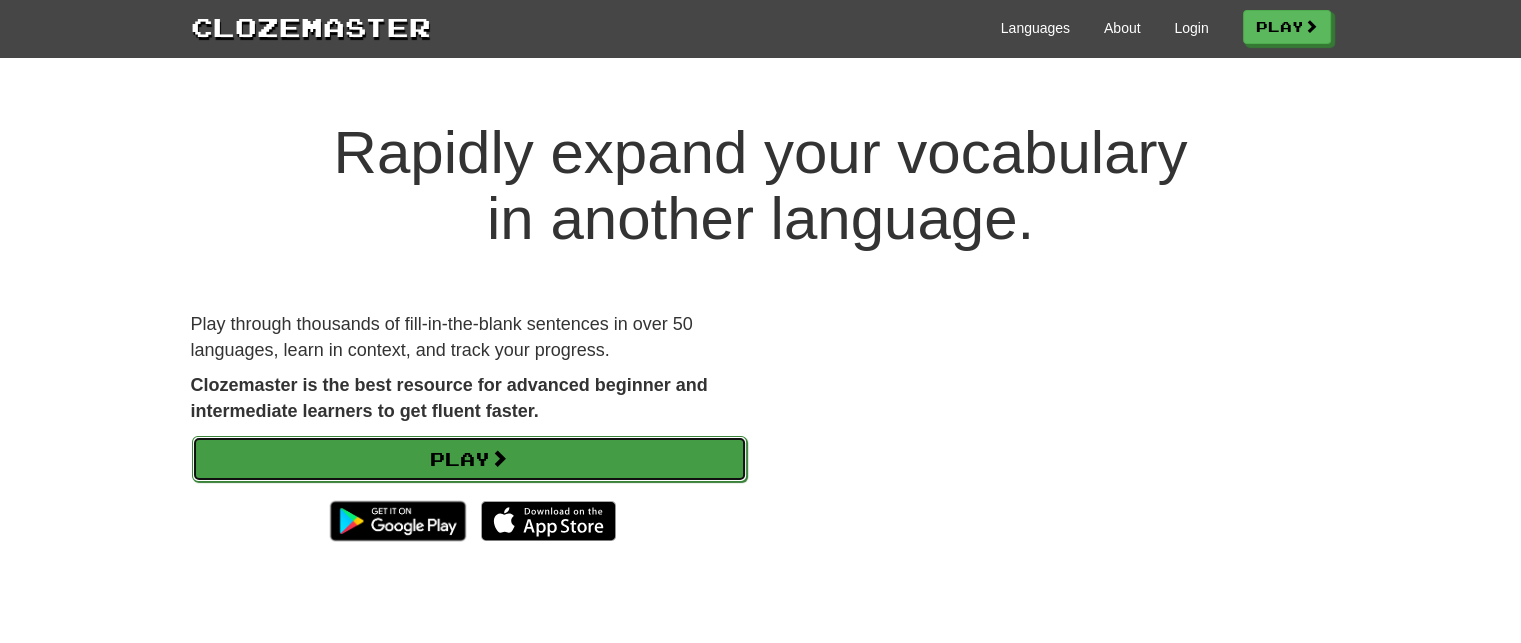 click on "Play" at bounding box center [469, 459] 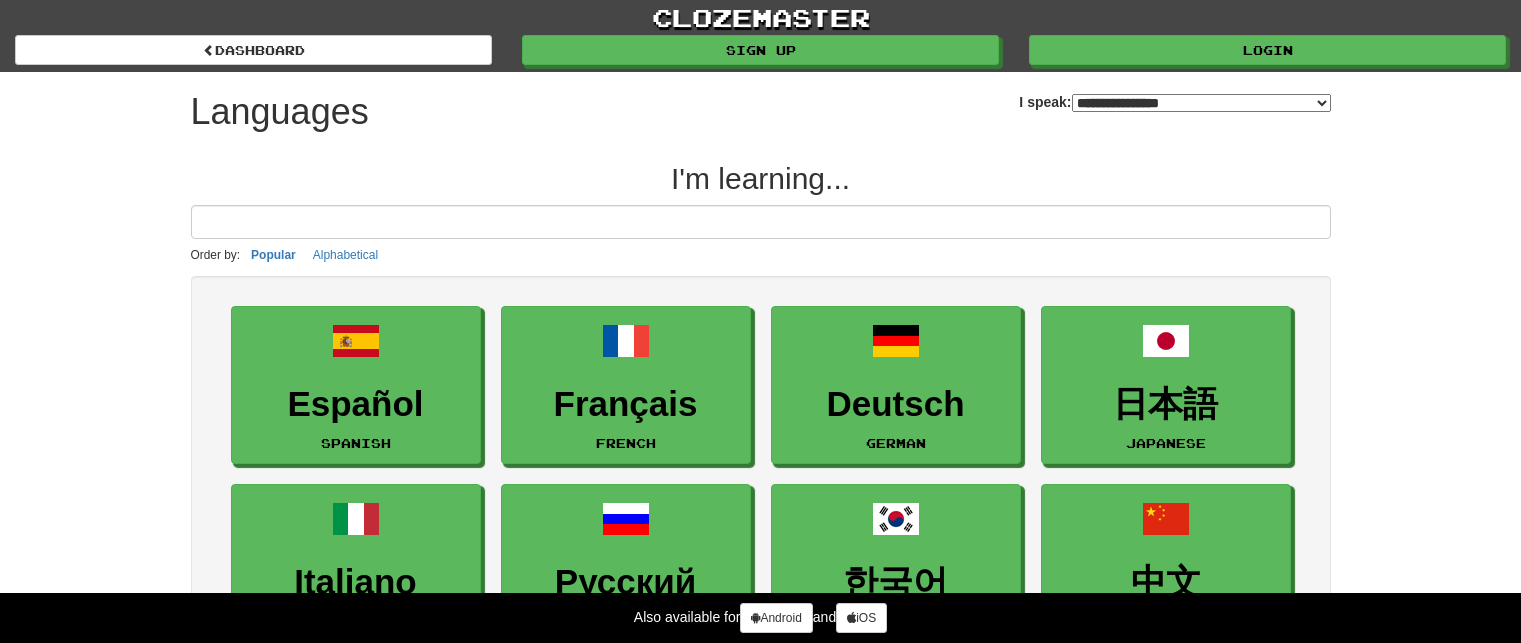 select on "*******" 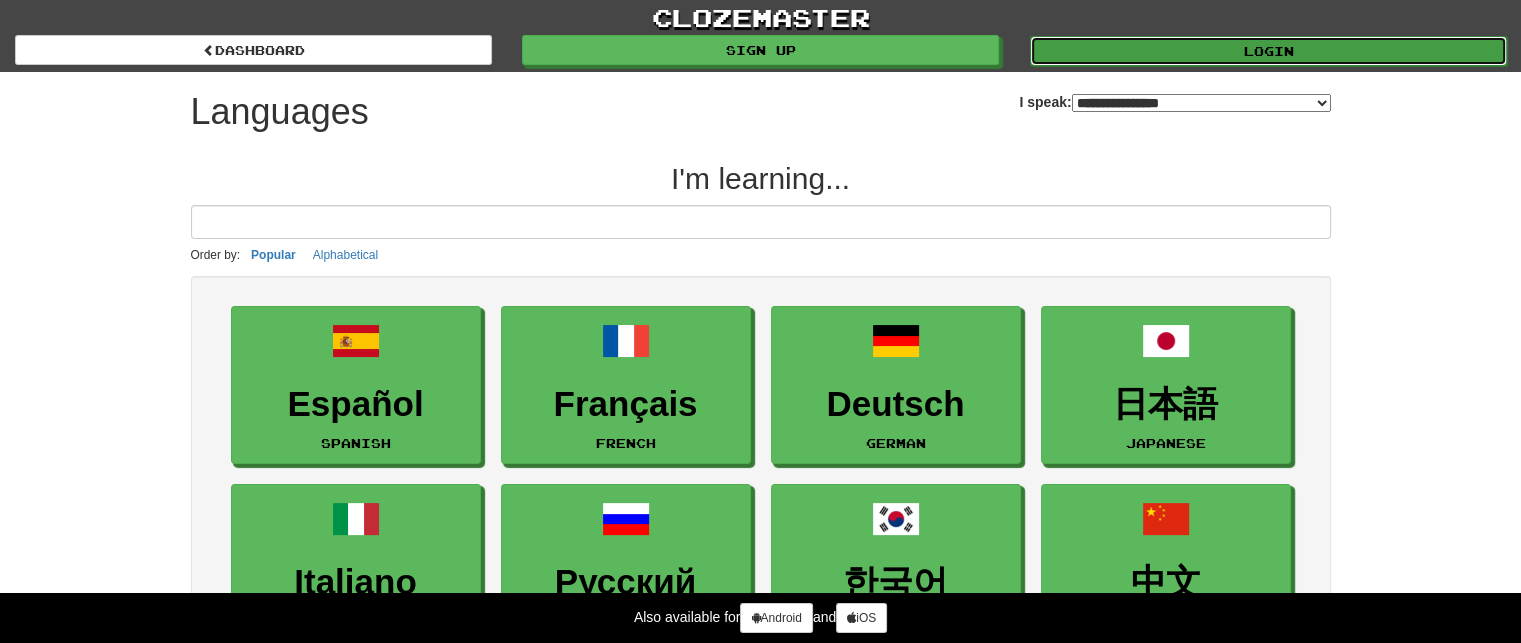 click on "Login" at bounding box center (1268, 51) 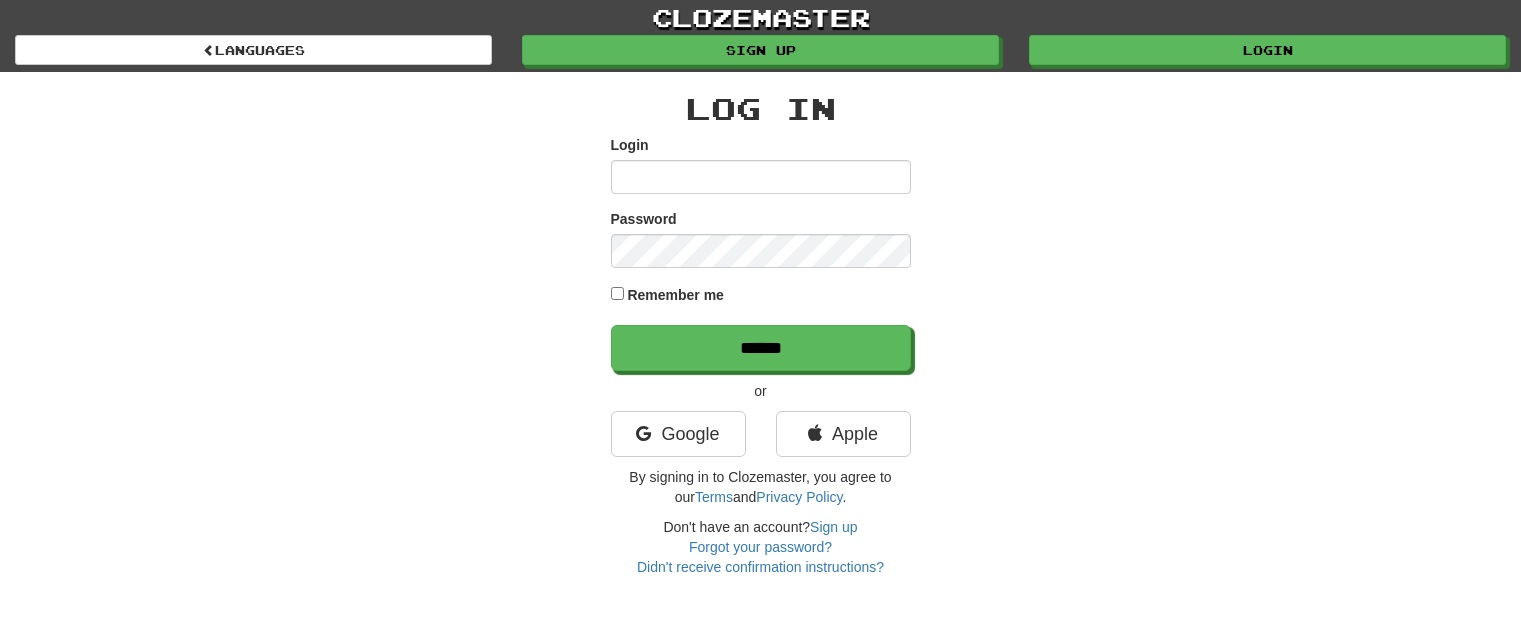 scroll, scrollTop: 0, scrollLeft: 0, axis: both 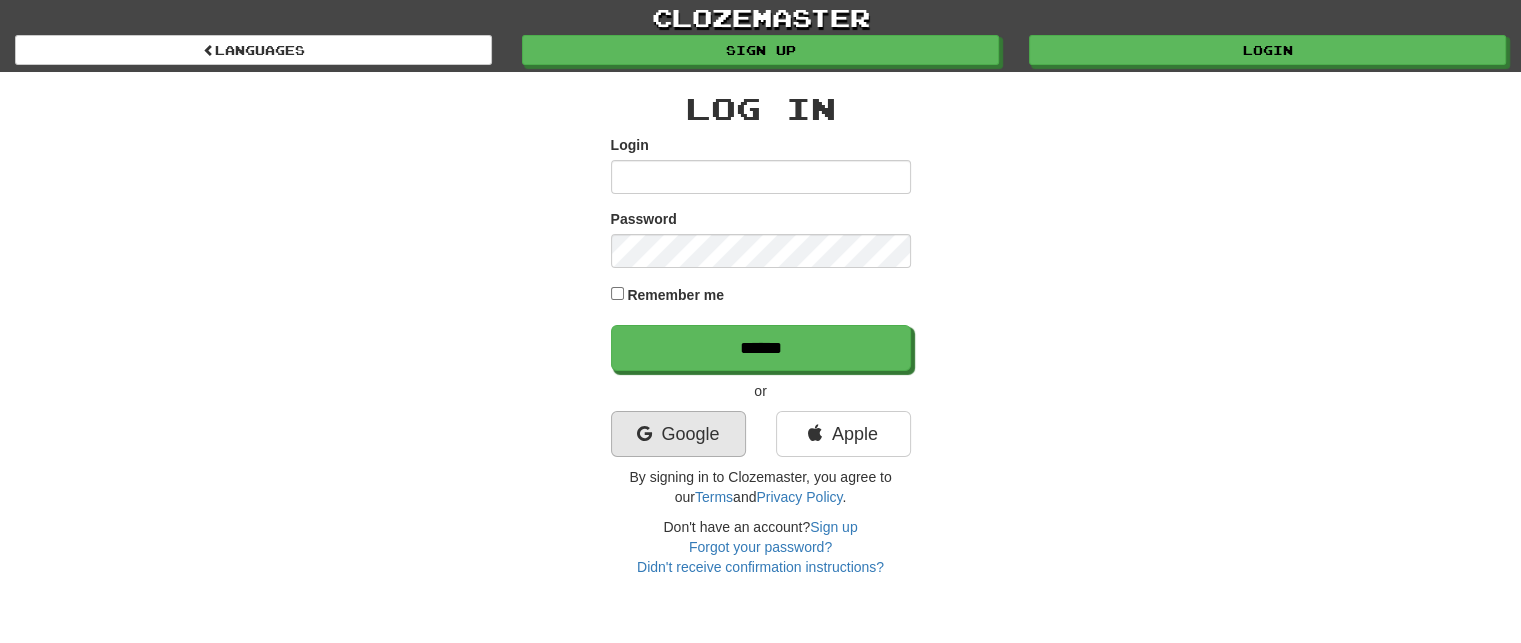type on "**********" 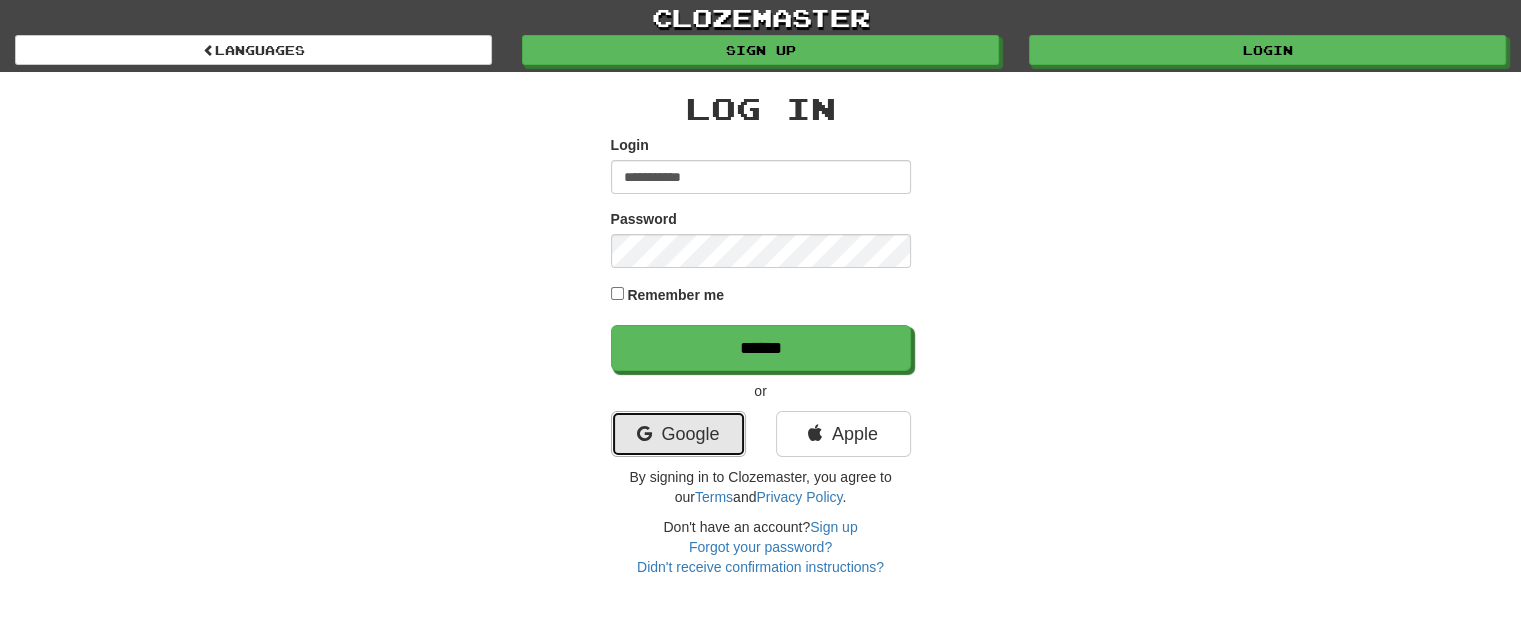 click on "Google" at bounding box center [678, 434] 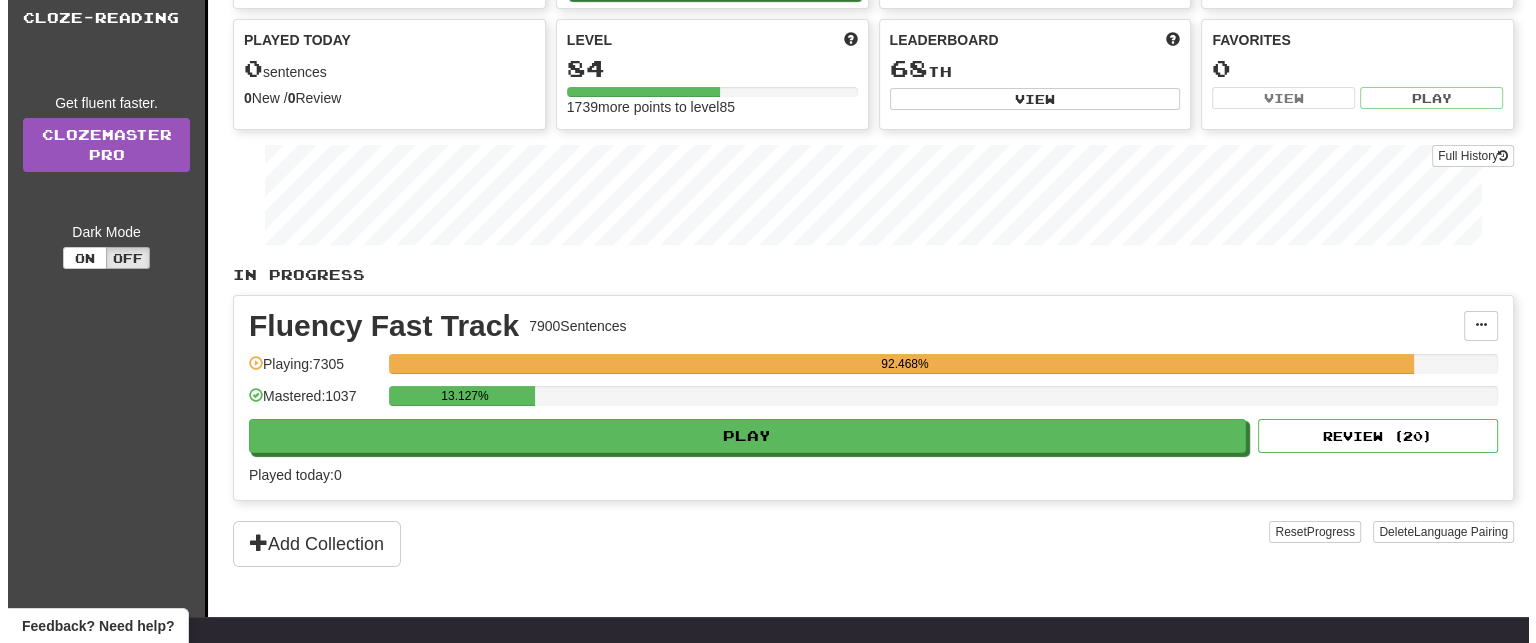 scroll, scrollTop: 200, scrollLeft: 0, axis: vertical 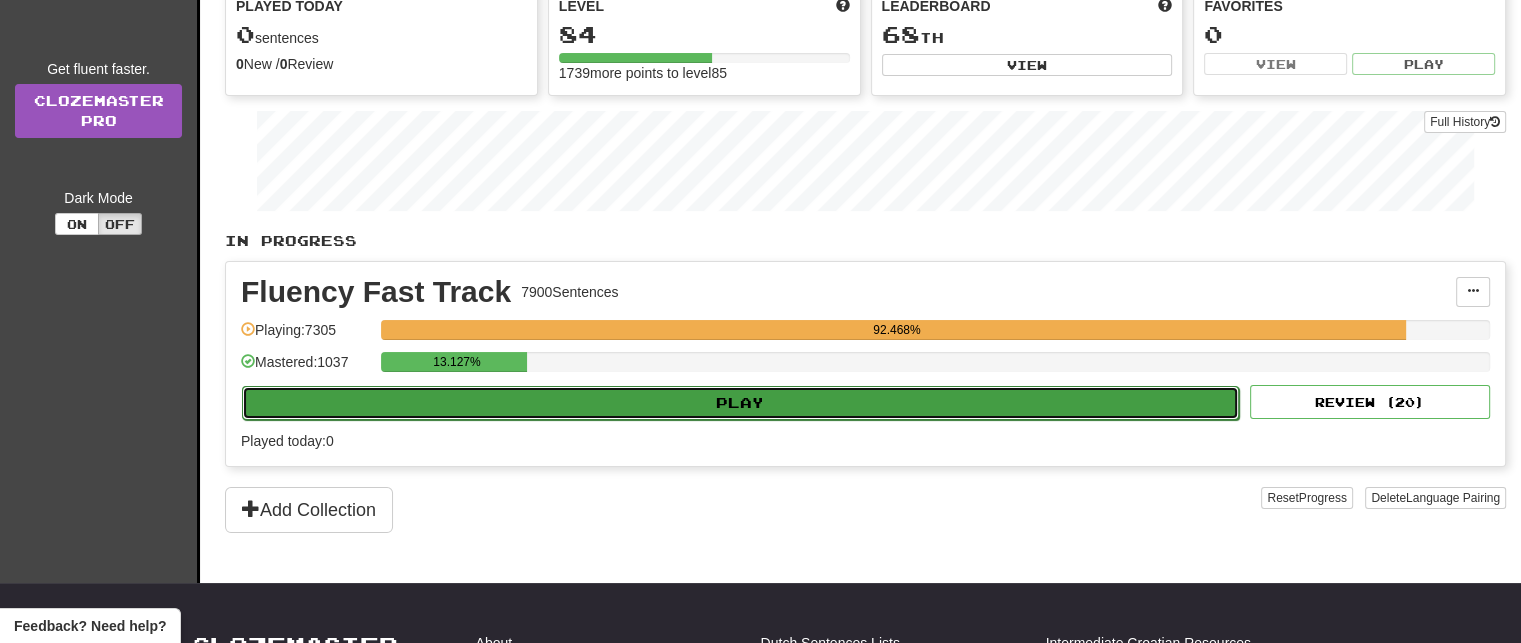 click on "Play" at bounding box center (740, 403) 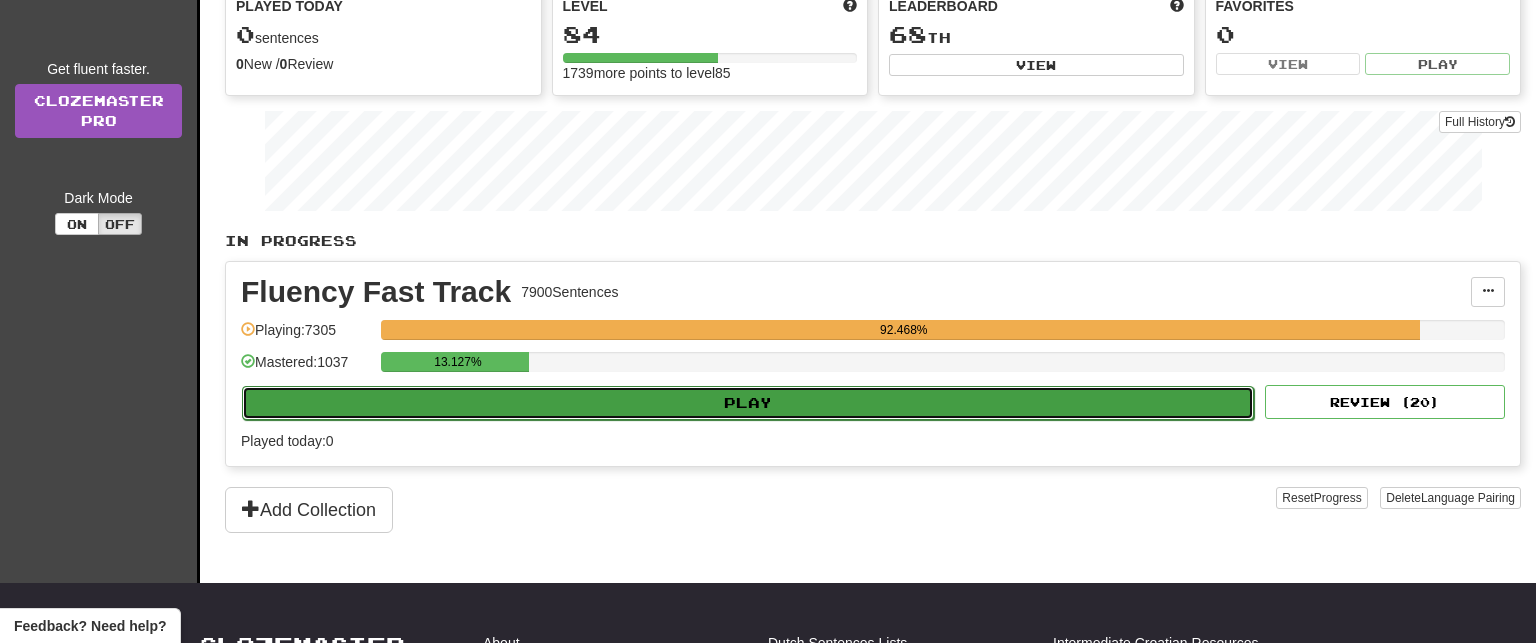select on "**" 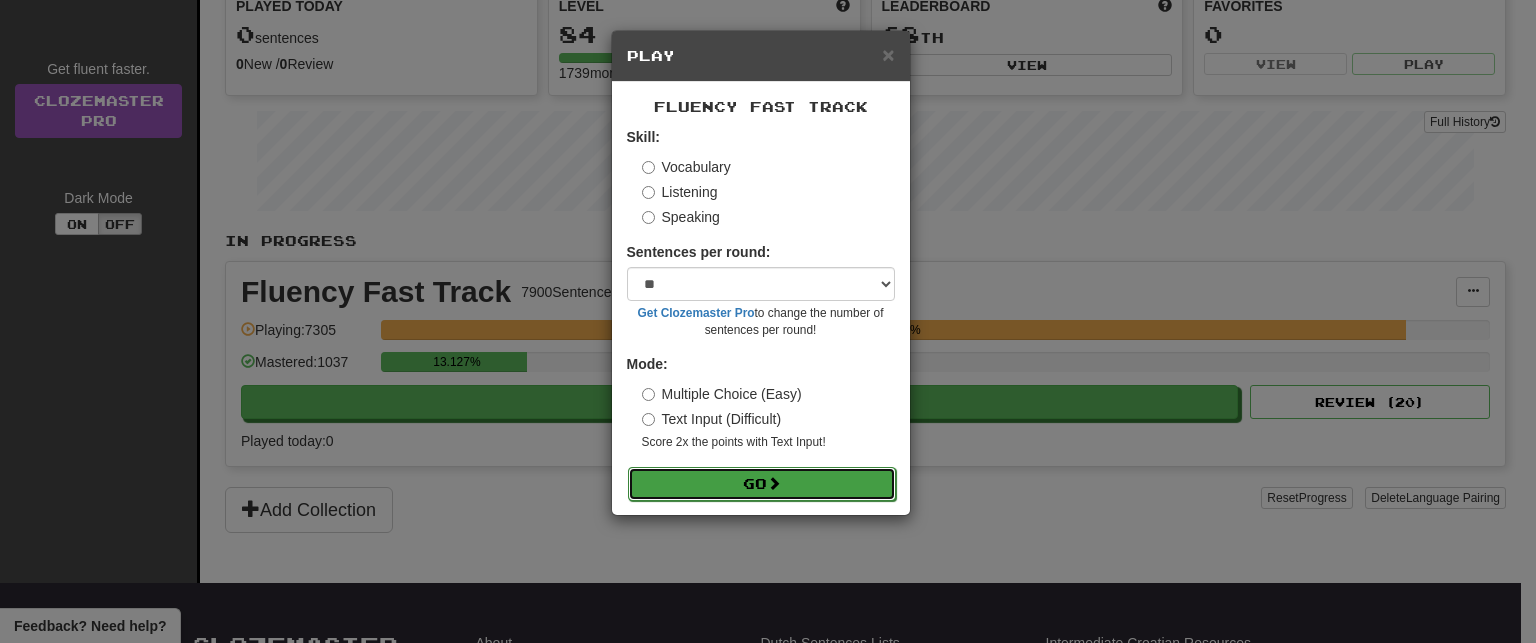 click on "Go" at bounding box center [762, 484] 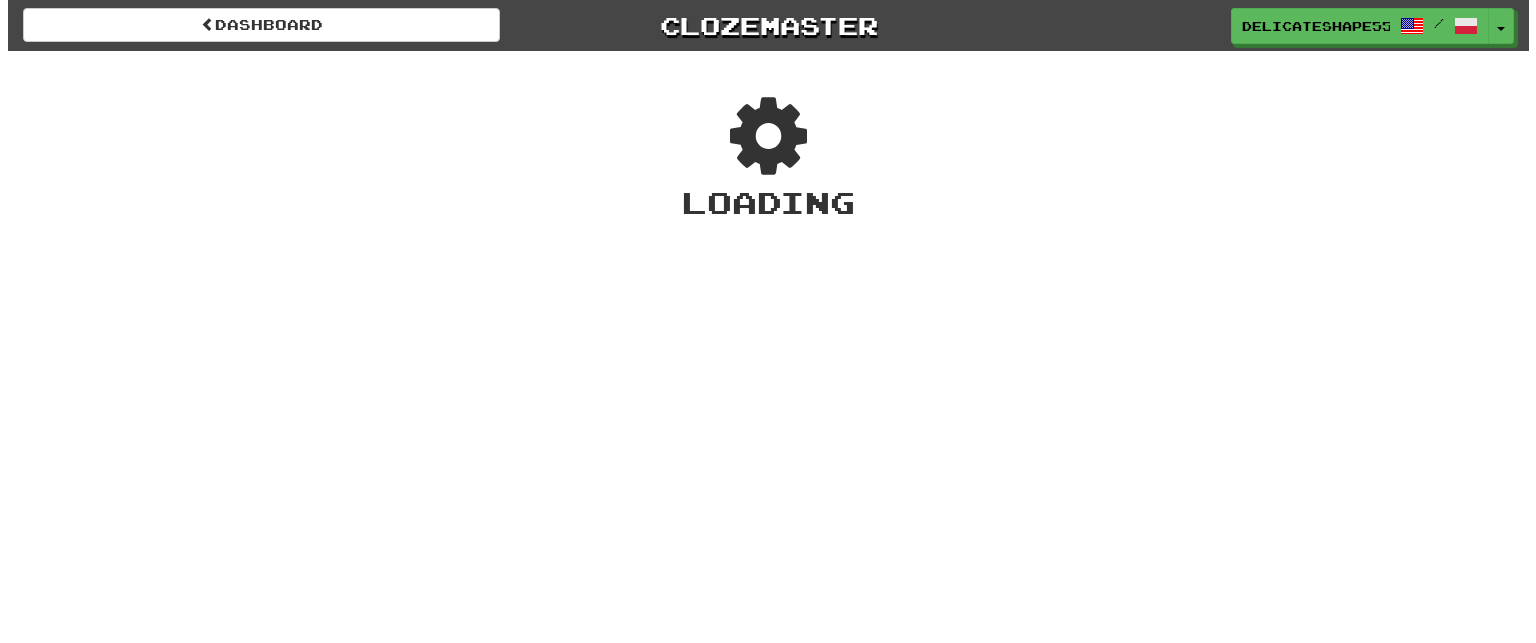 scroll, scrollTop: 0, scrollLeft: 0, axis: both 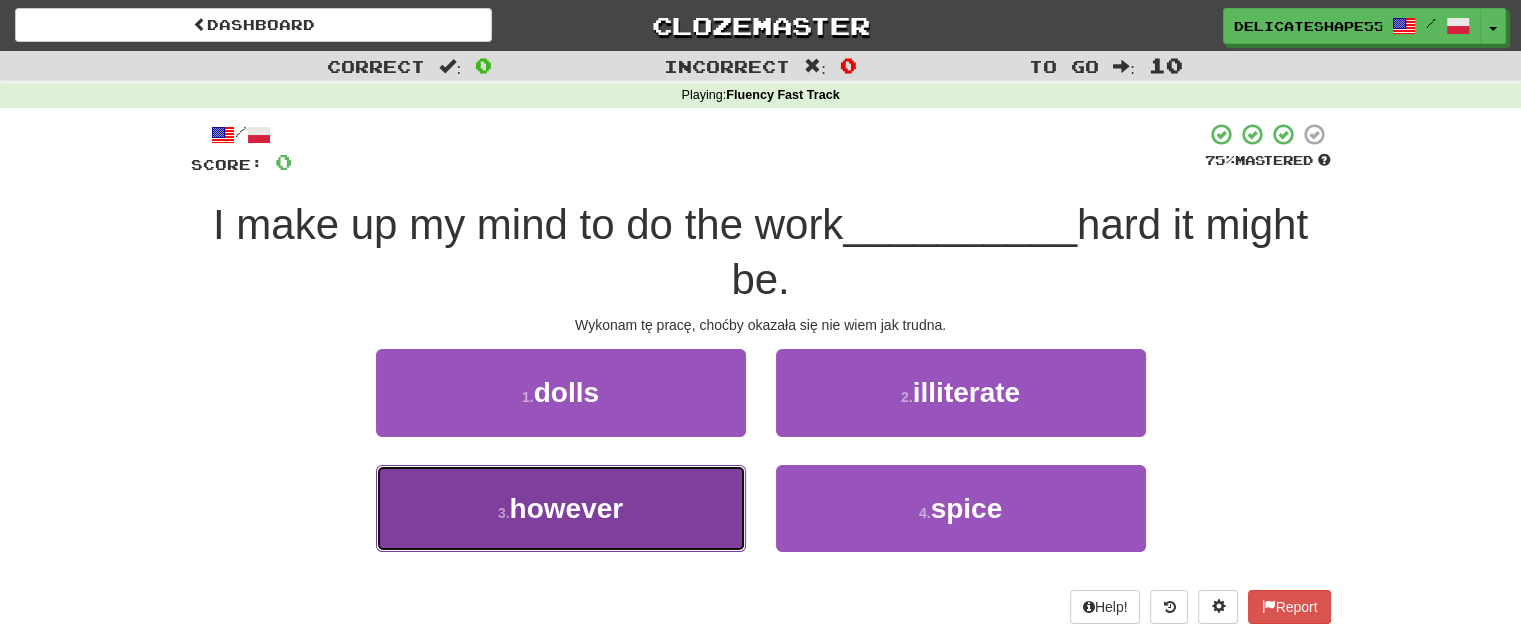 click on "3 .  however" at bounding box center (561, 508) 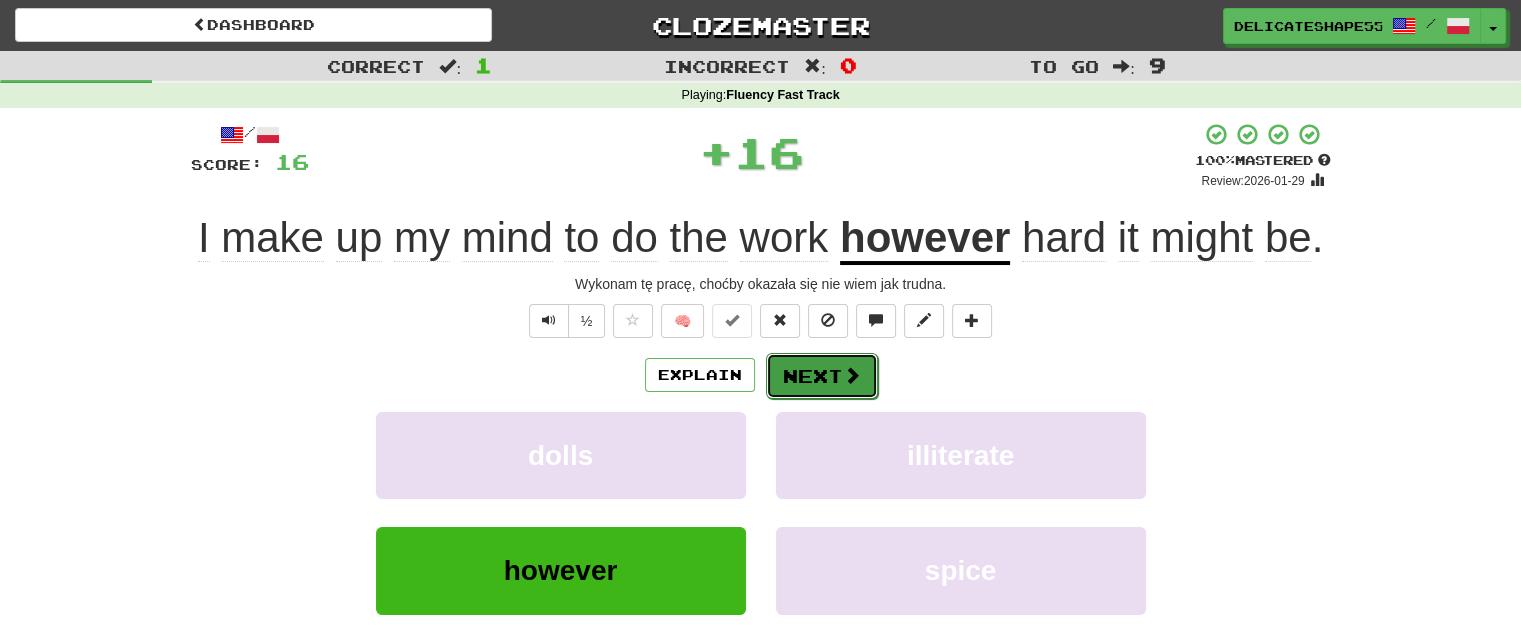 click on "Next" at bounding box center [822, 376] 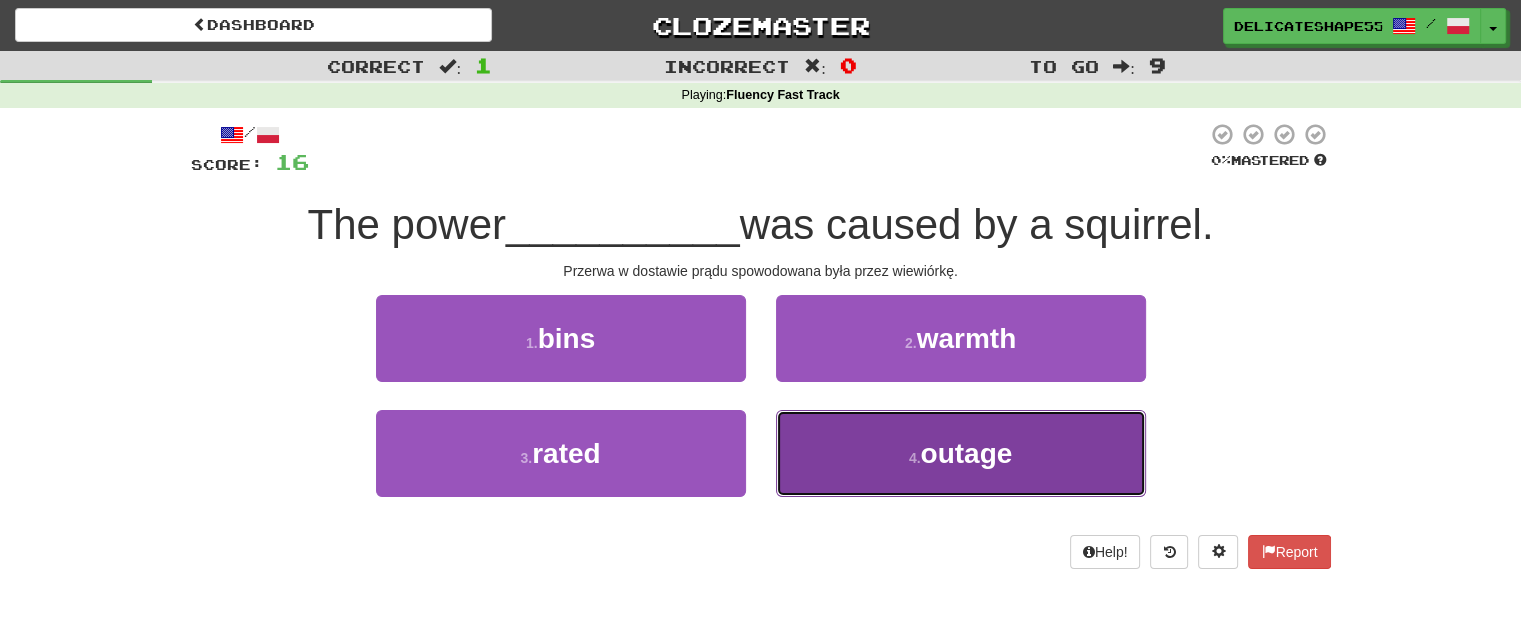 click on "4 .  outage" at bounding box center [961, 453] 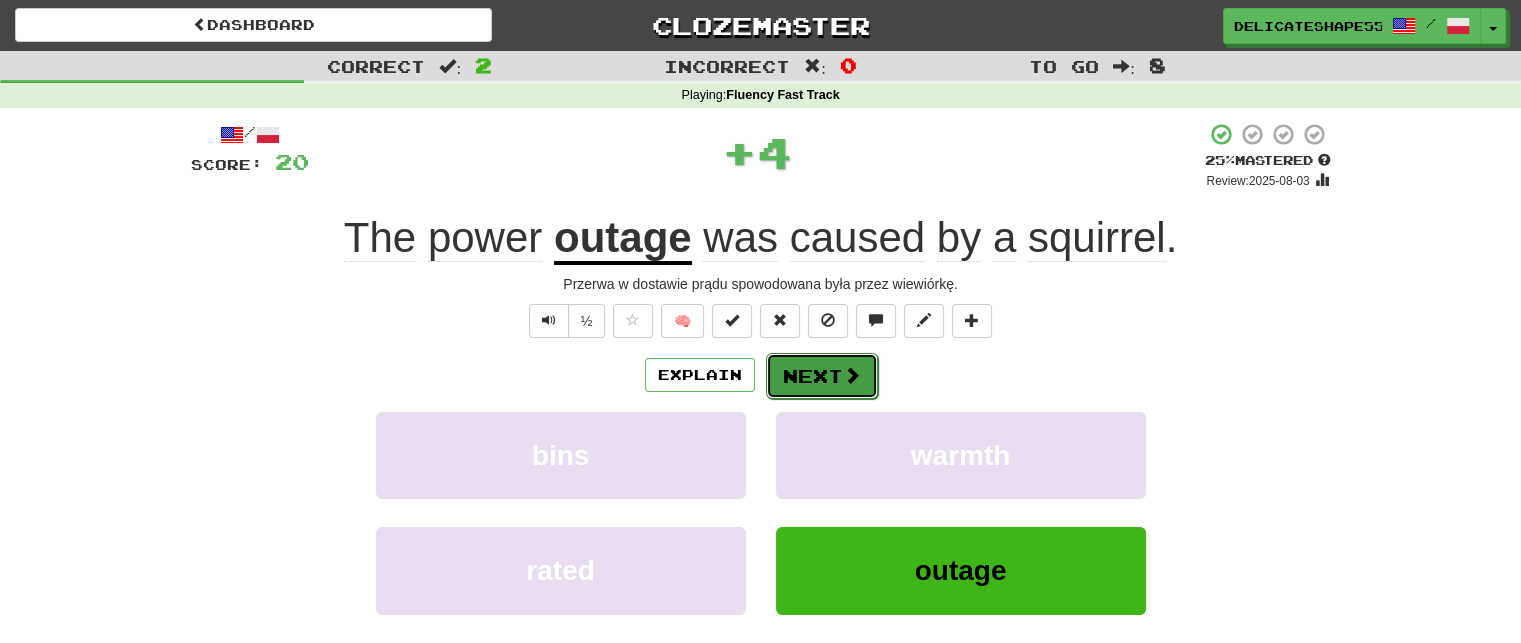 click on "Next" at bounding box center [822, 376] 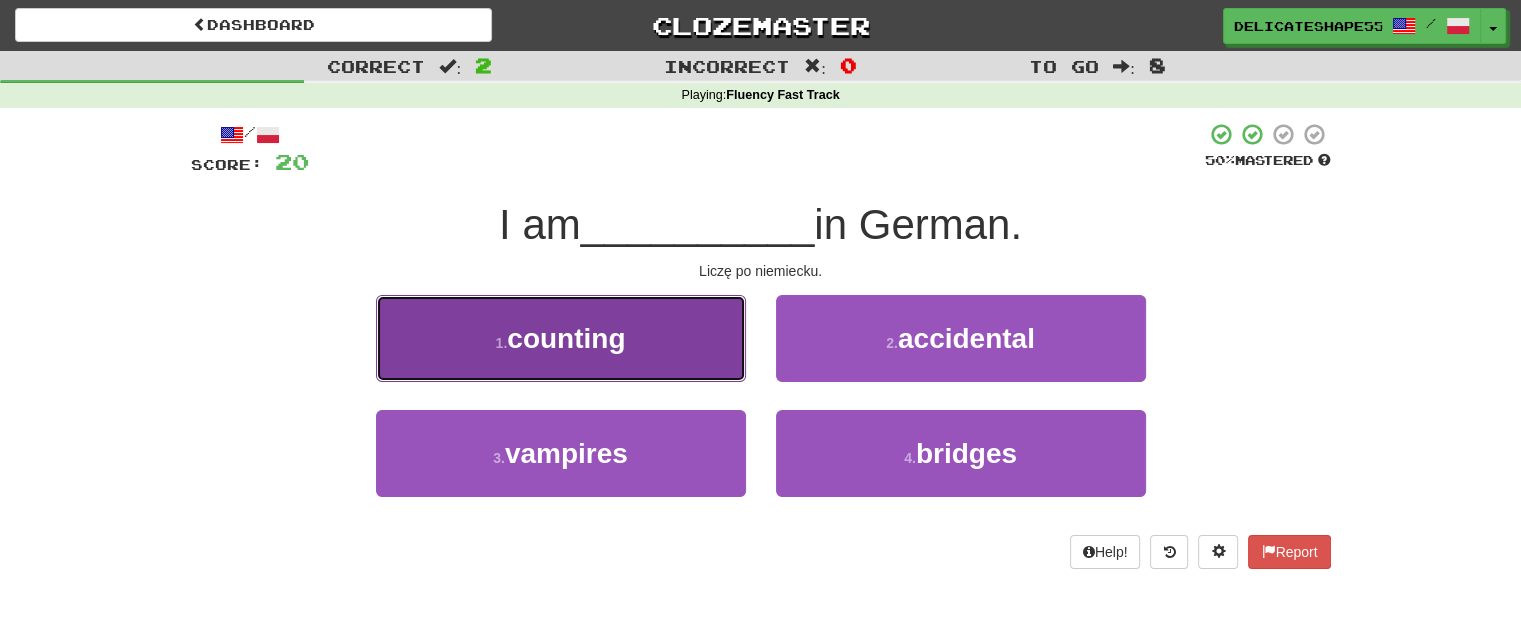 click on "1 .  counting" at bounding box center [561, 338] 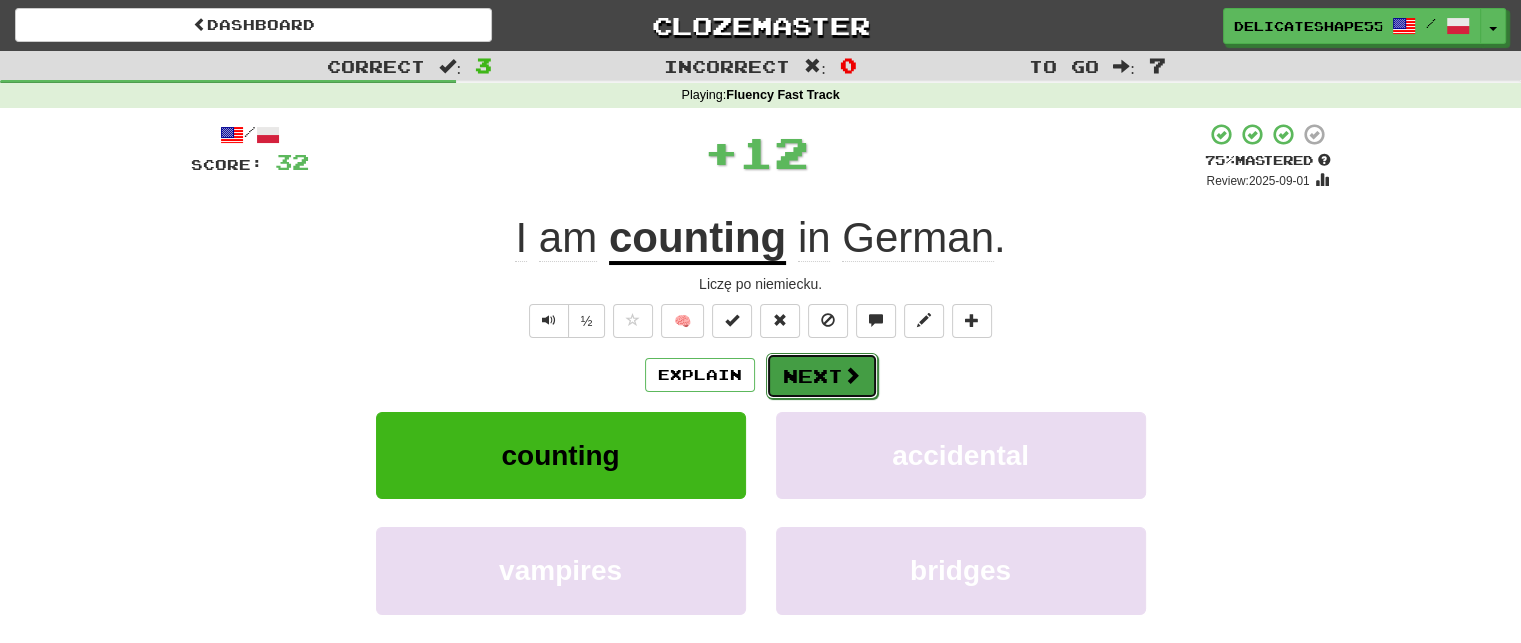 click on "Next" at bounding box center [822, 376] 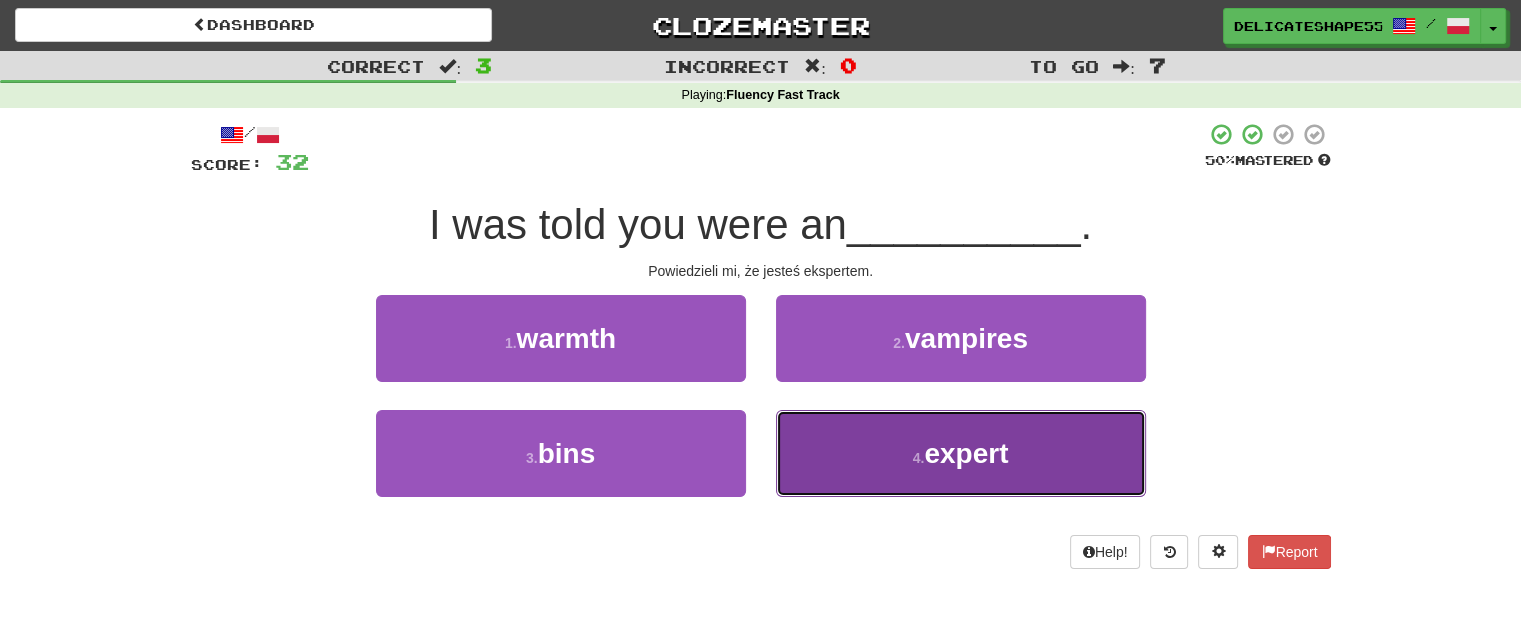 click on "4 .  expert" at bounding box center [961, 453] 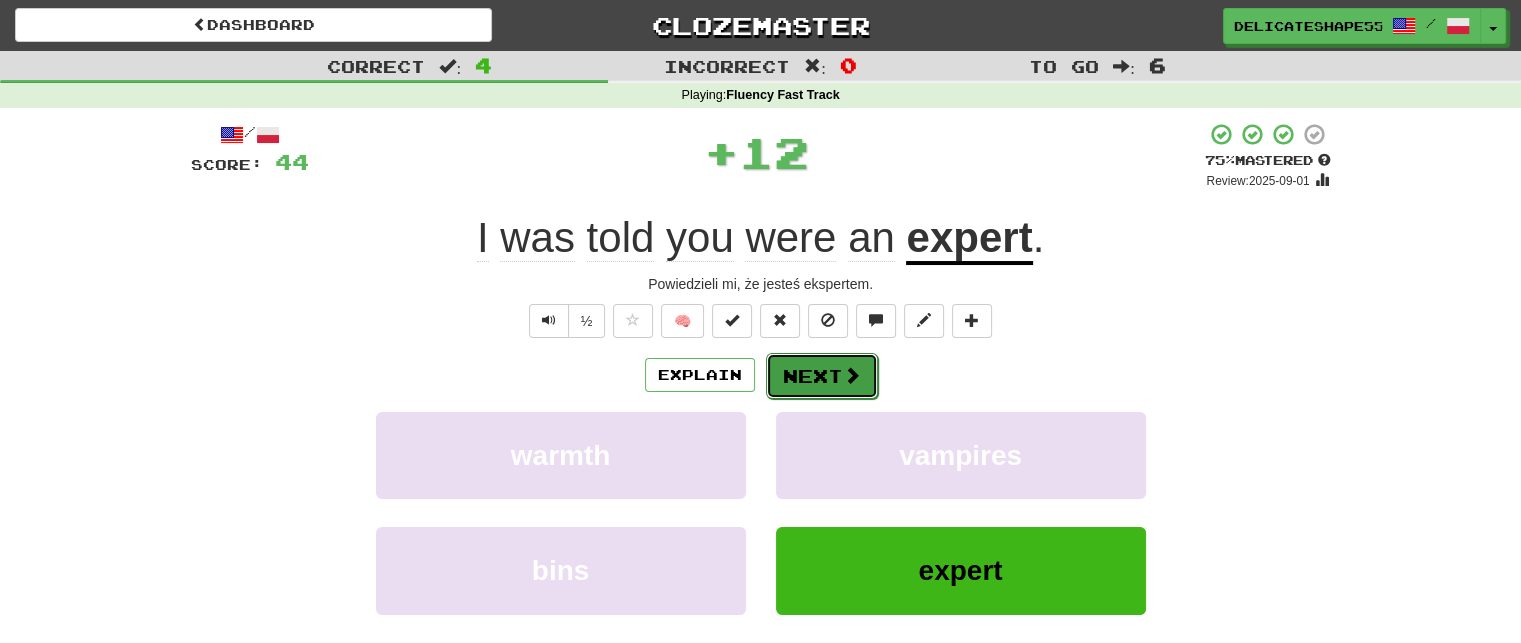 click on "Next" at bounding box center (822, 376) 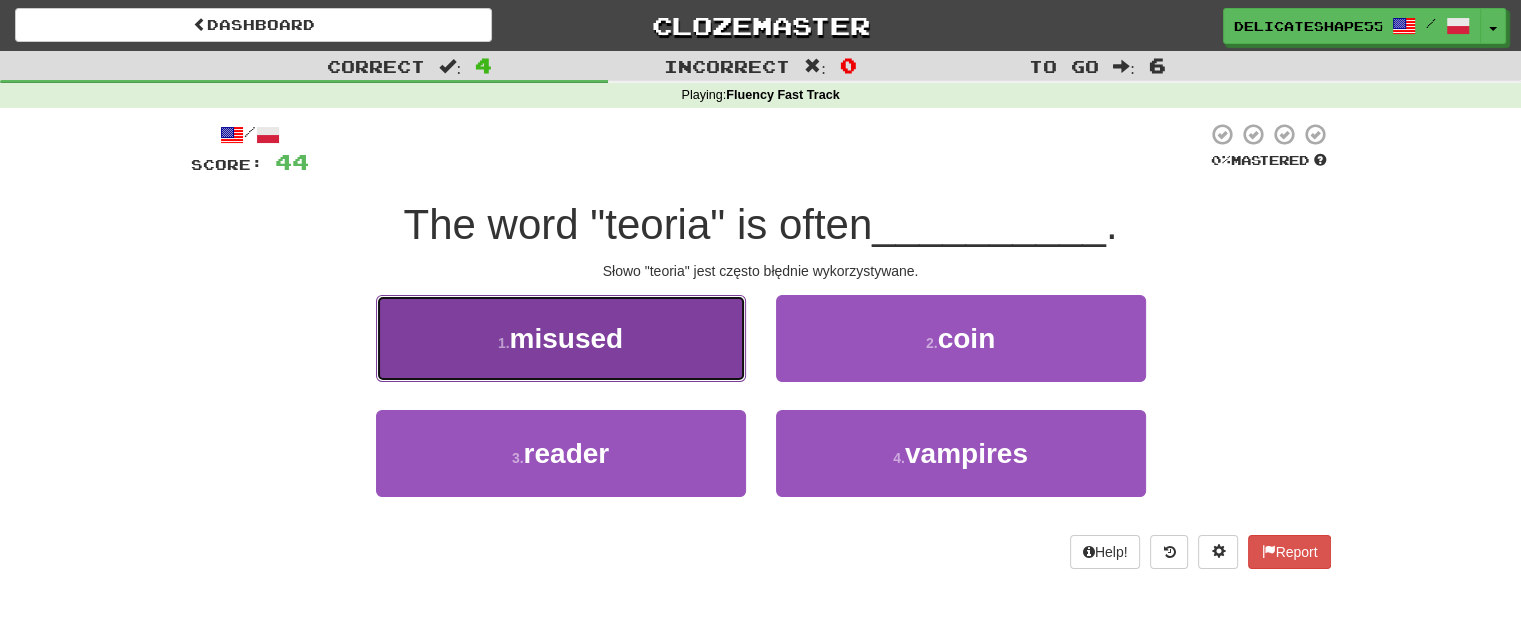 click on "1 .  misused" at bounding box center [561, 338] 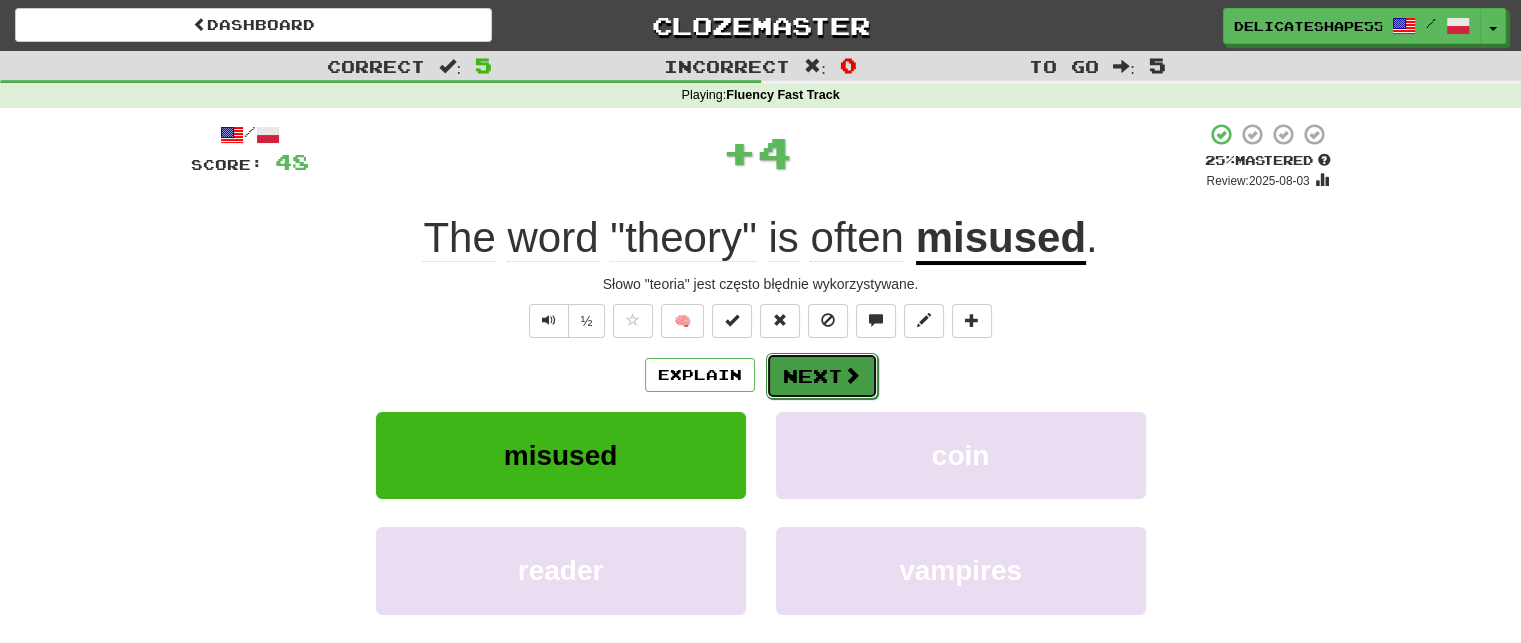 click on "Next" at bounding box center [822, 376] 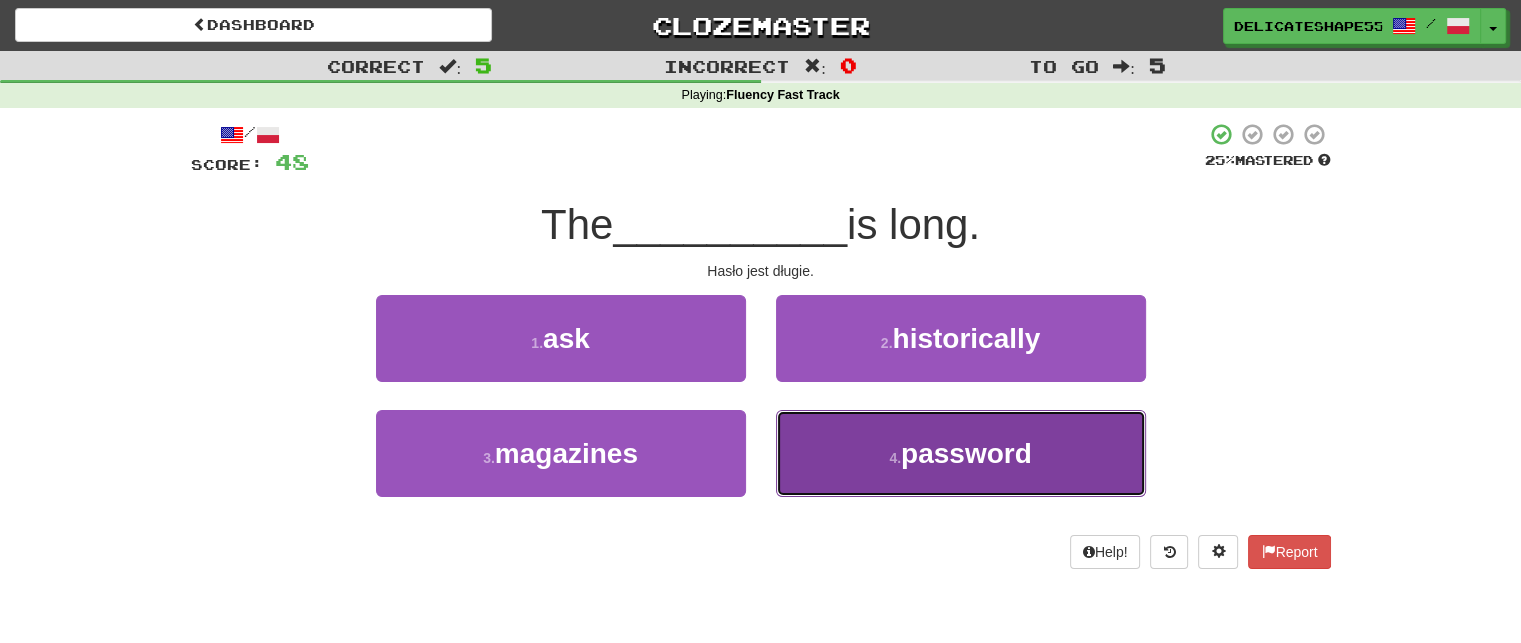 click on "4 .  password" at bounding box center (961, 453) 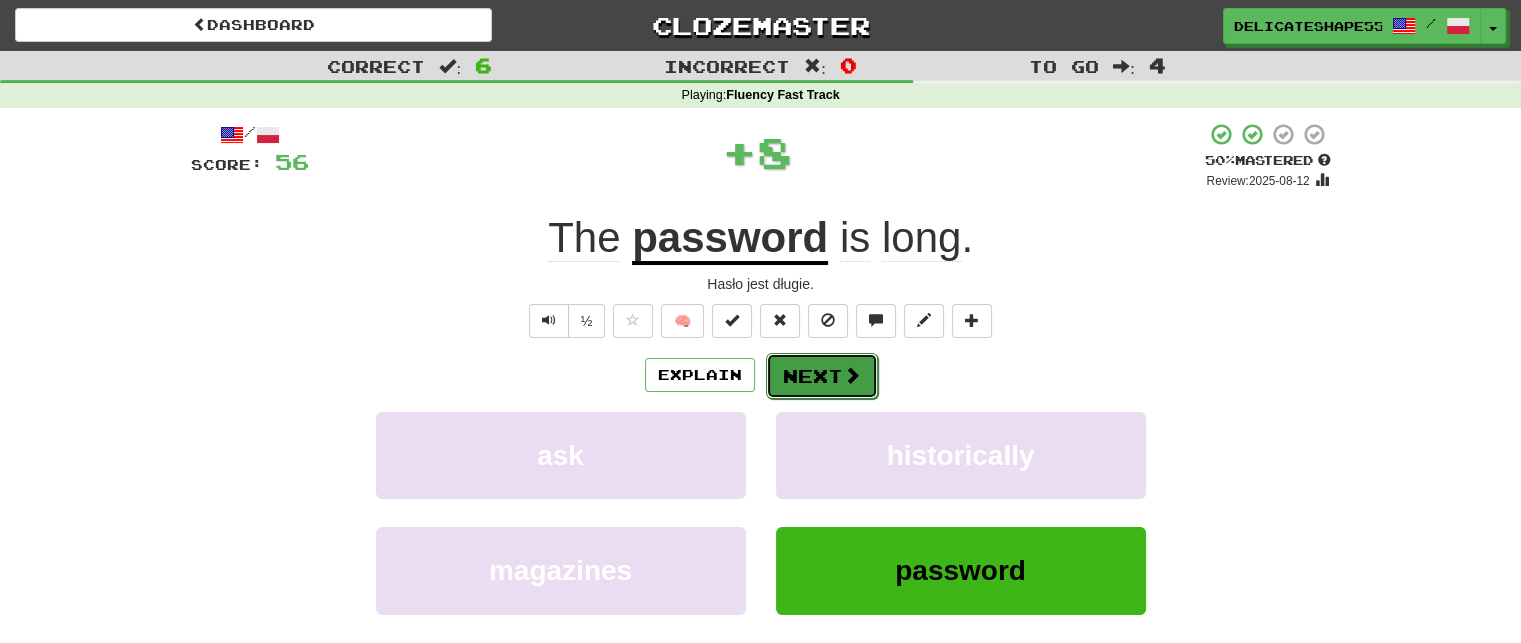 click on "Next" at bounding box center (822, 376) 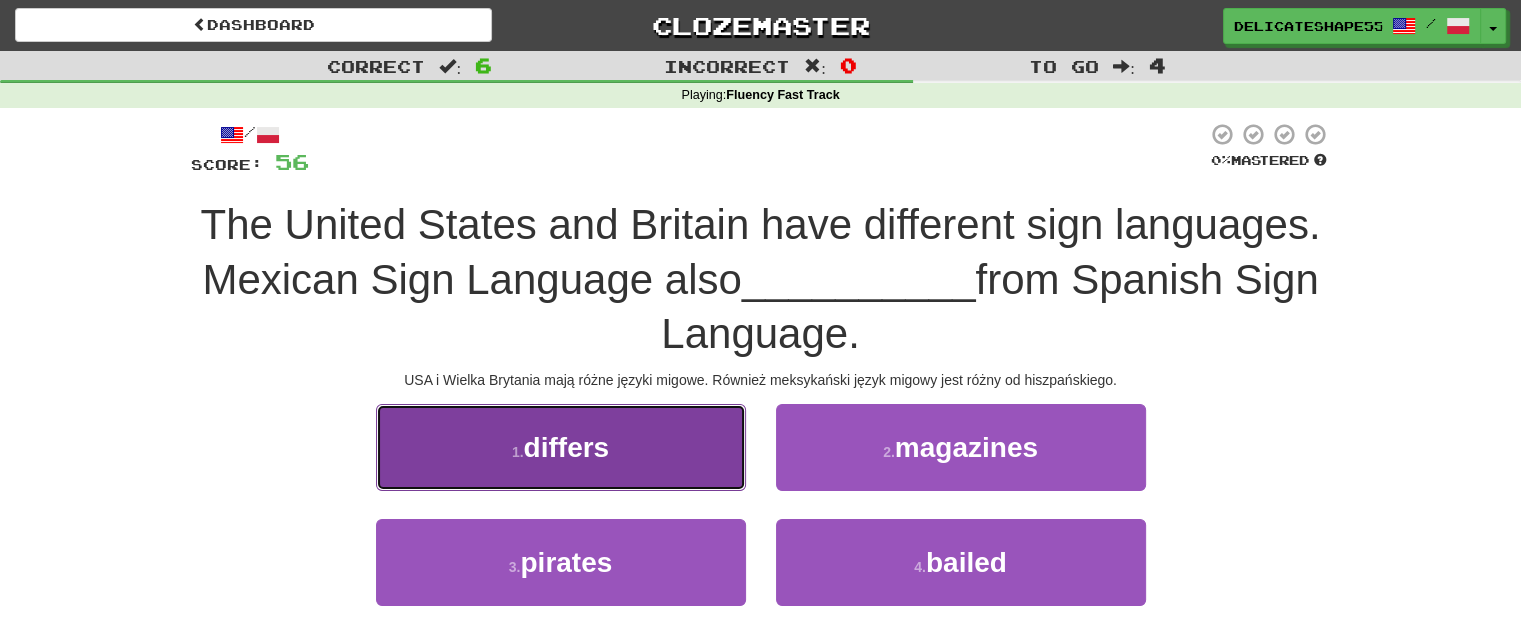 click on "1 .  differs" at bounding box center [561, 447] 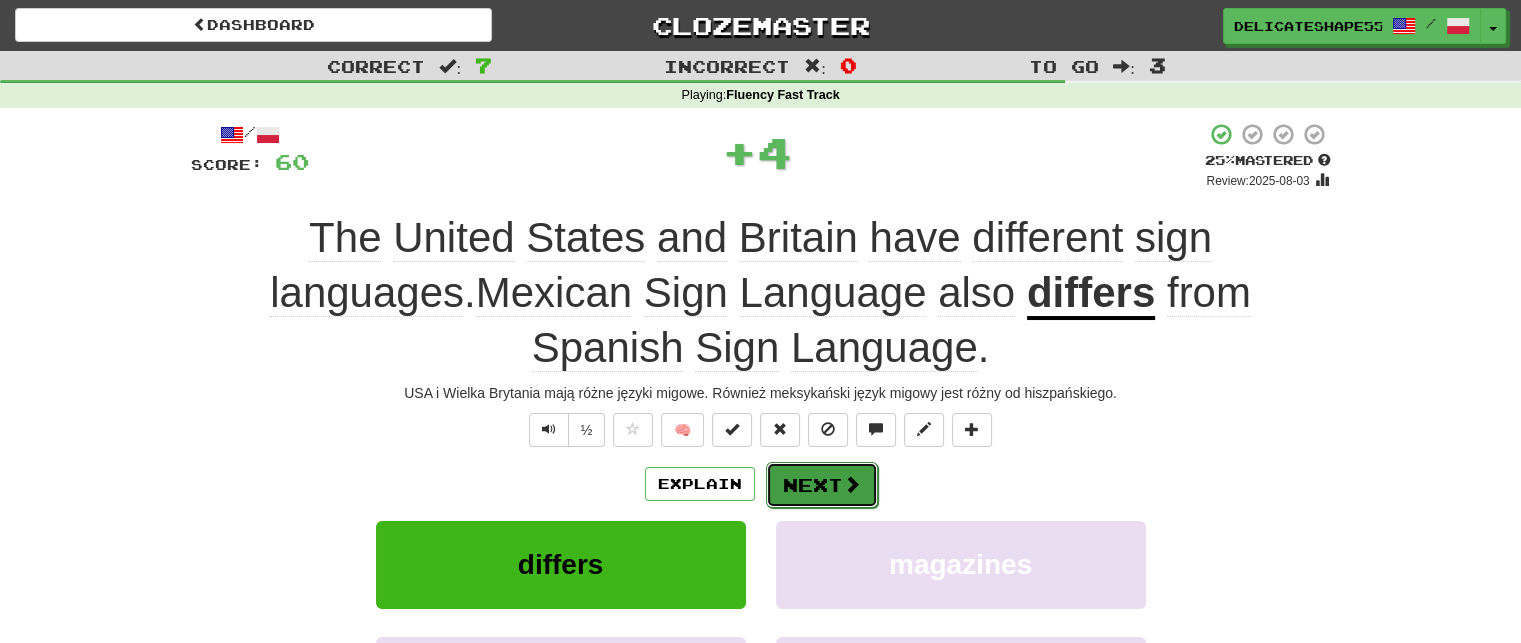 click on "Next" at bounding box center (822, 485) 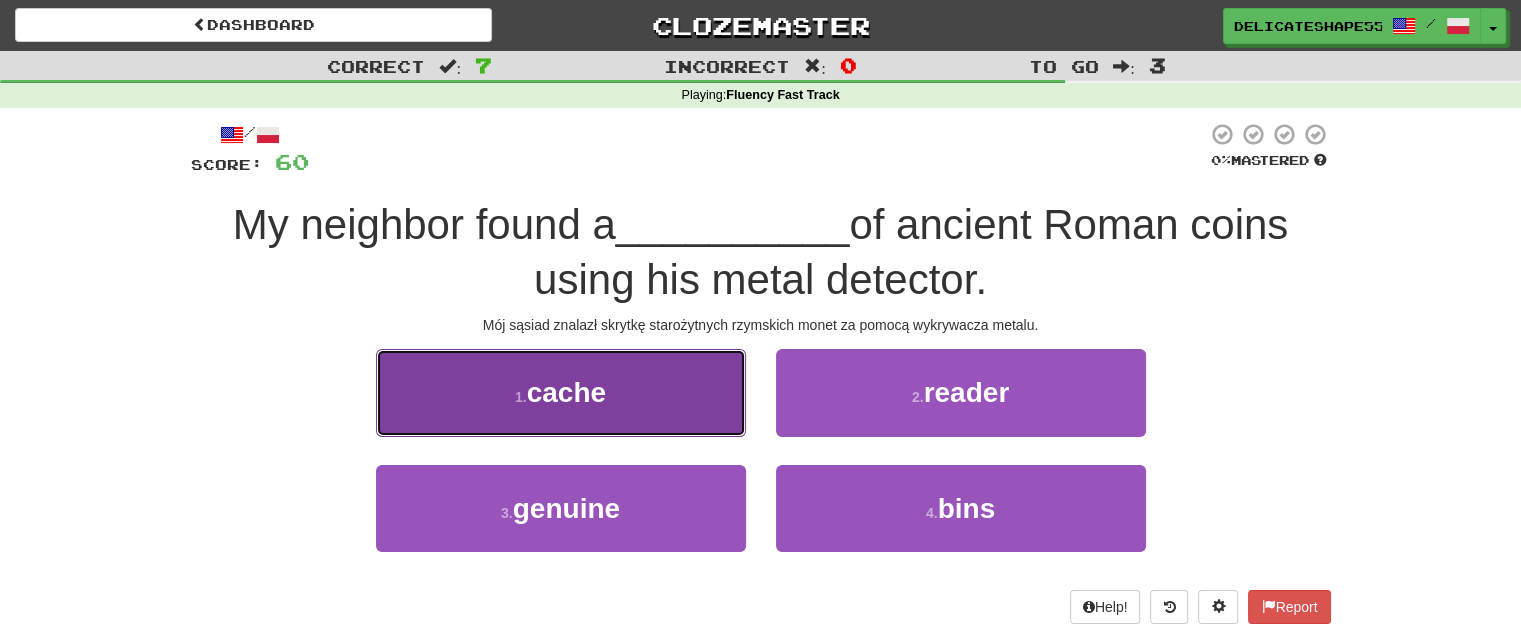 click on "1 .  cache" at bounding box center [561, 392] 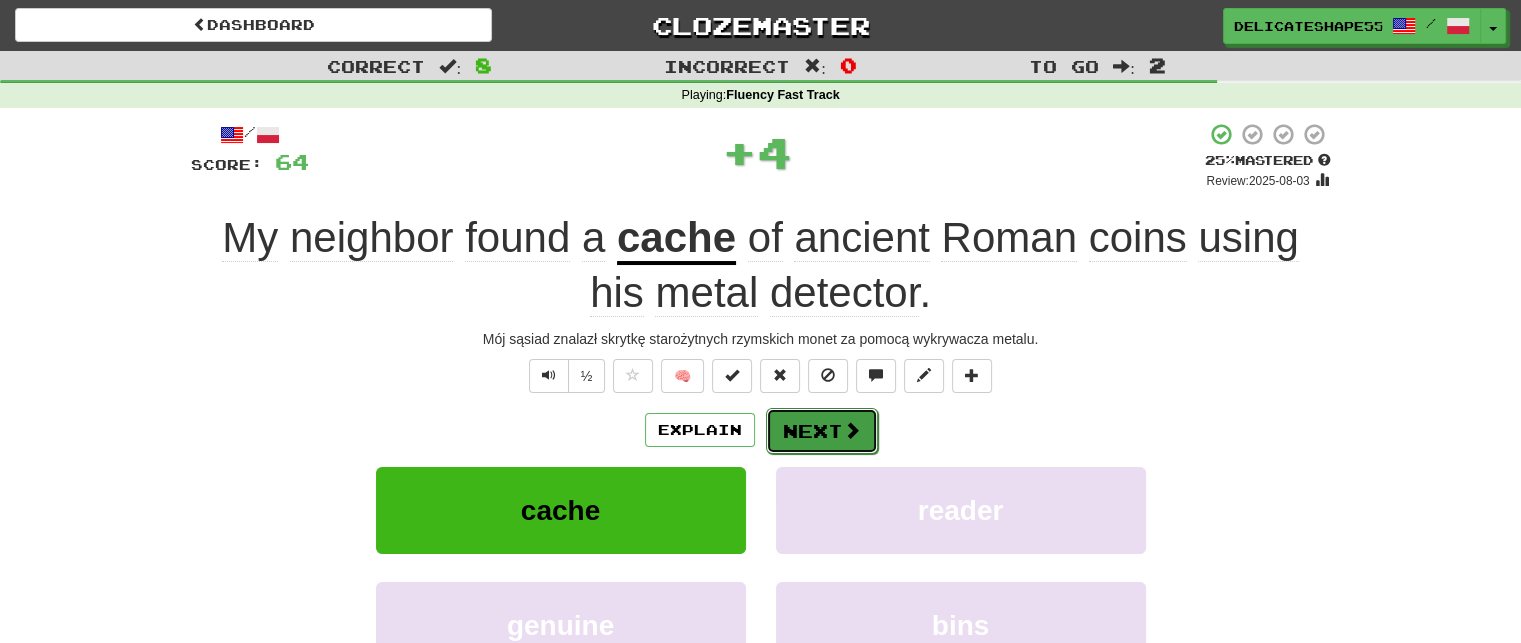 click on "Next" at bounding box center [822, 431] 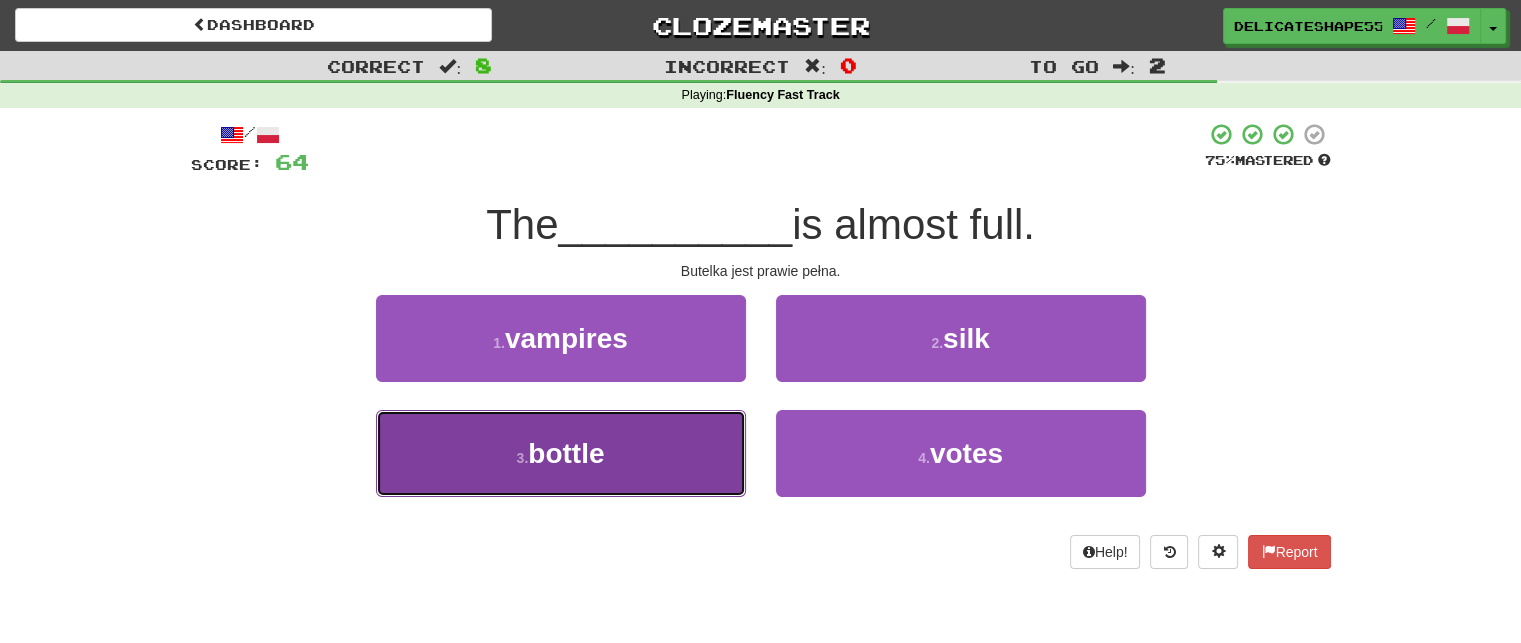 click on "3 .  bottle" at bounding box center (561, 453) 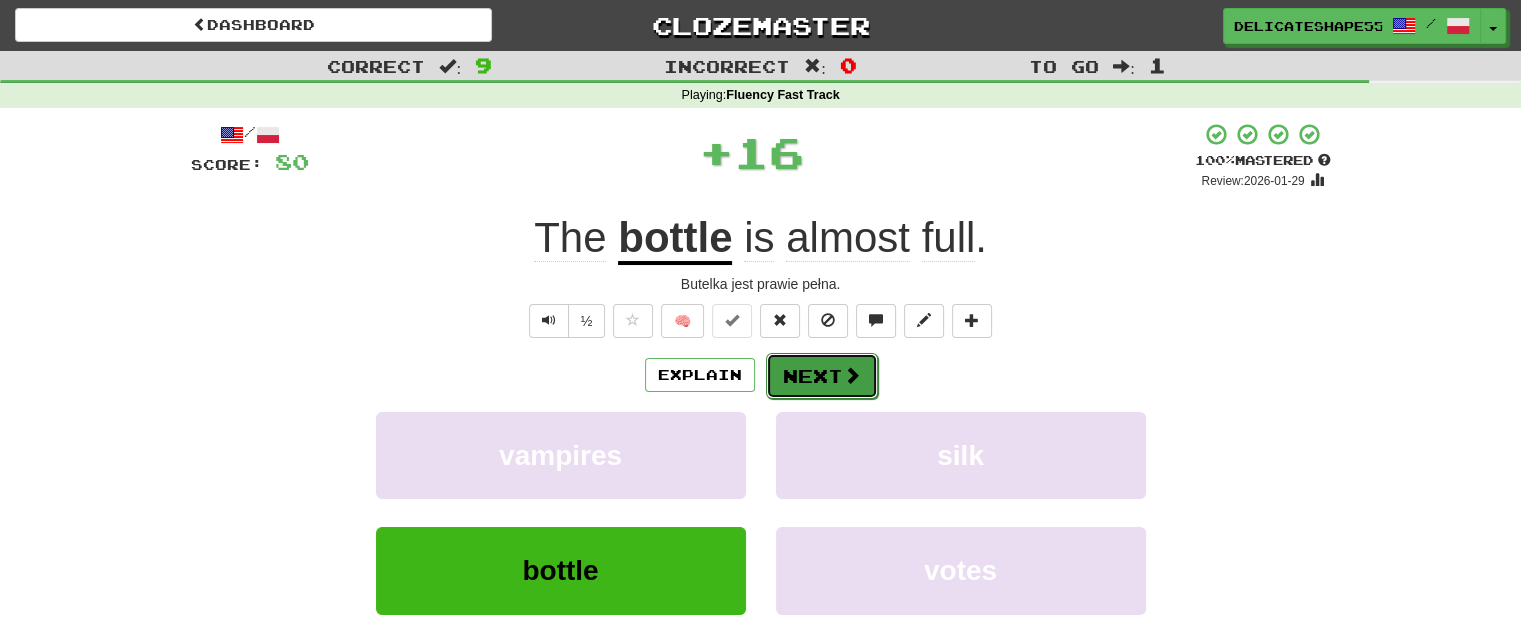 click on "Next" at bounding box center (822, 376) 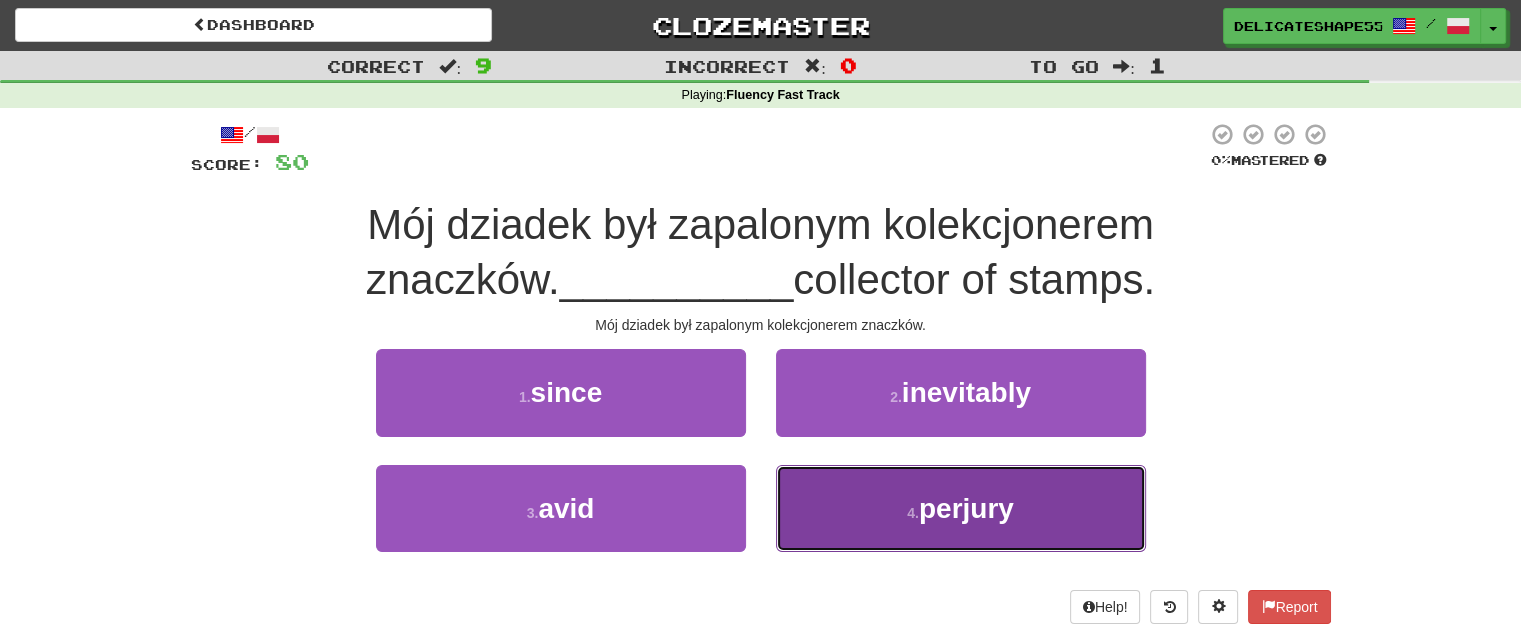 click on "4 .  perjury" at bounding box center (961, 508) 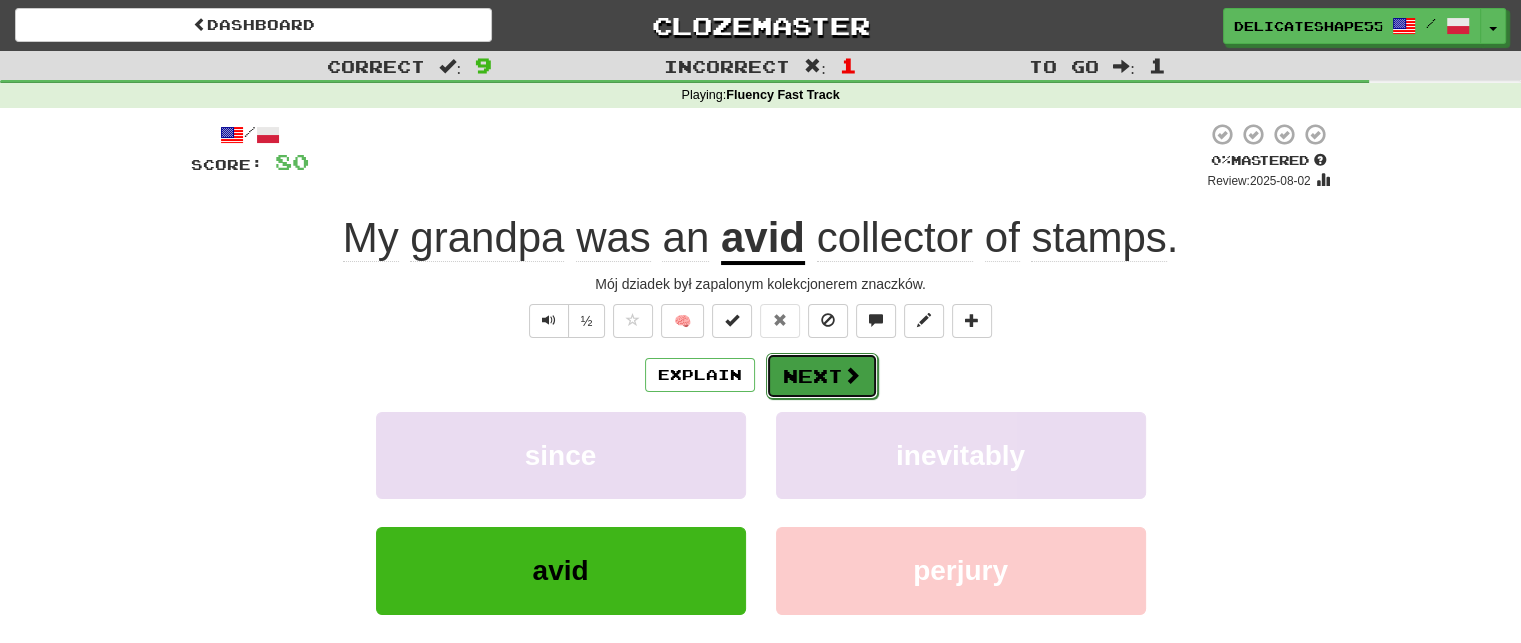 click on "Next" at bounding box center (822, 376) 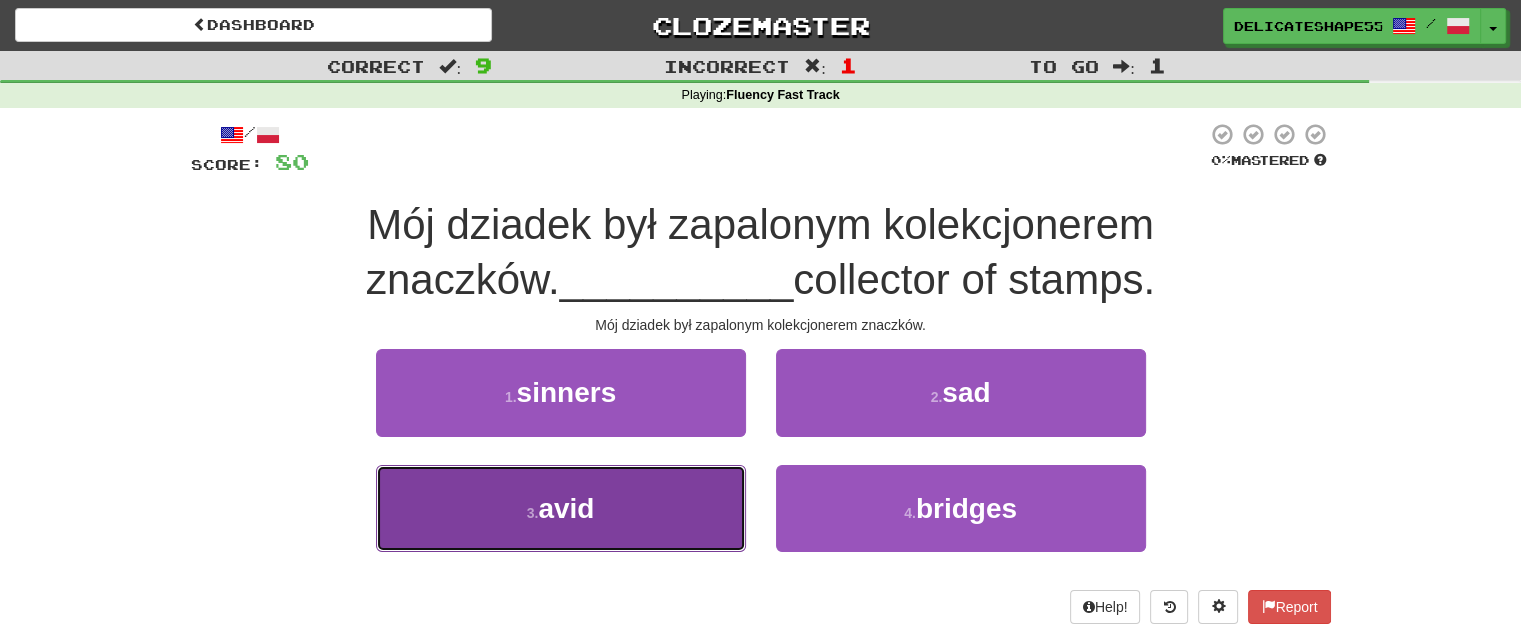 click on "3 .  avid" at bounding box center (561, 508) 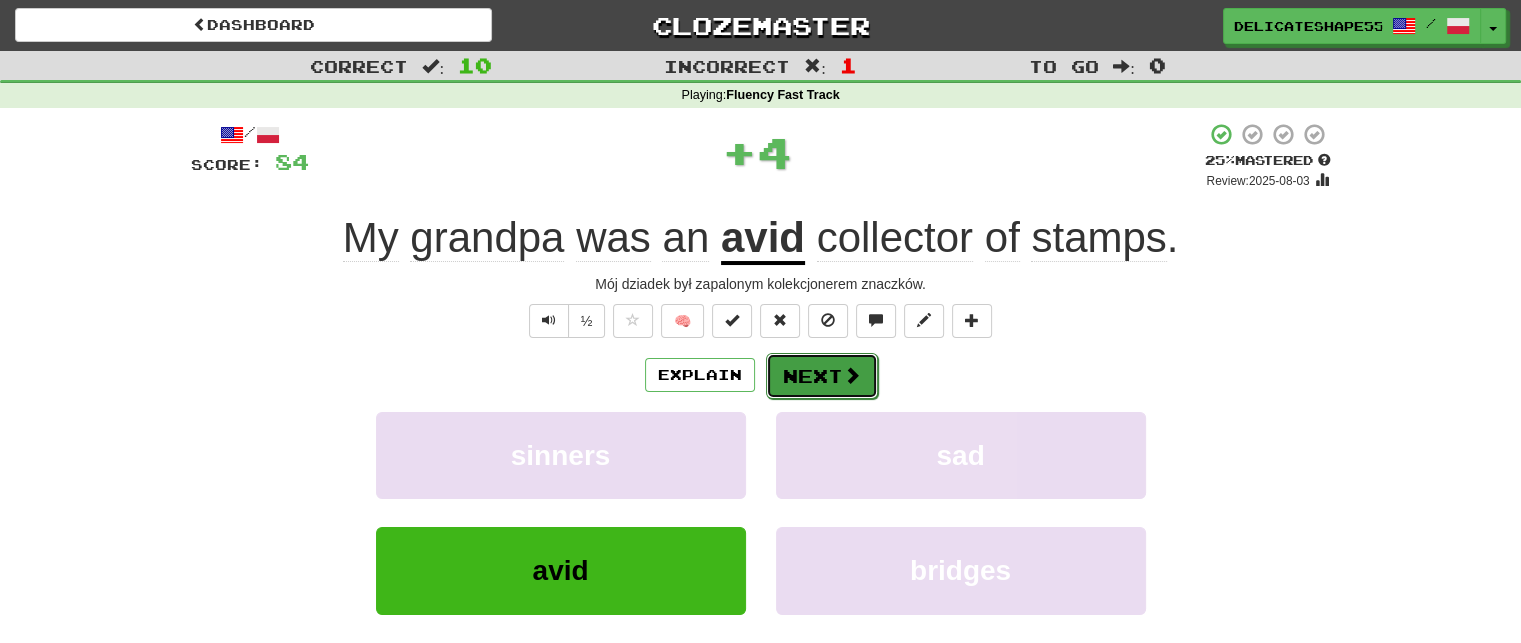 click on "Next" at bounding box center (822, 376) 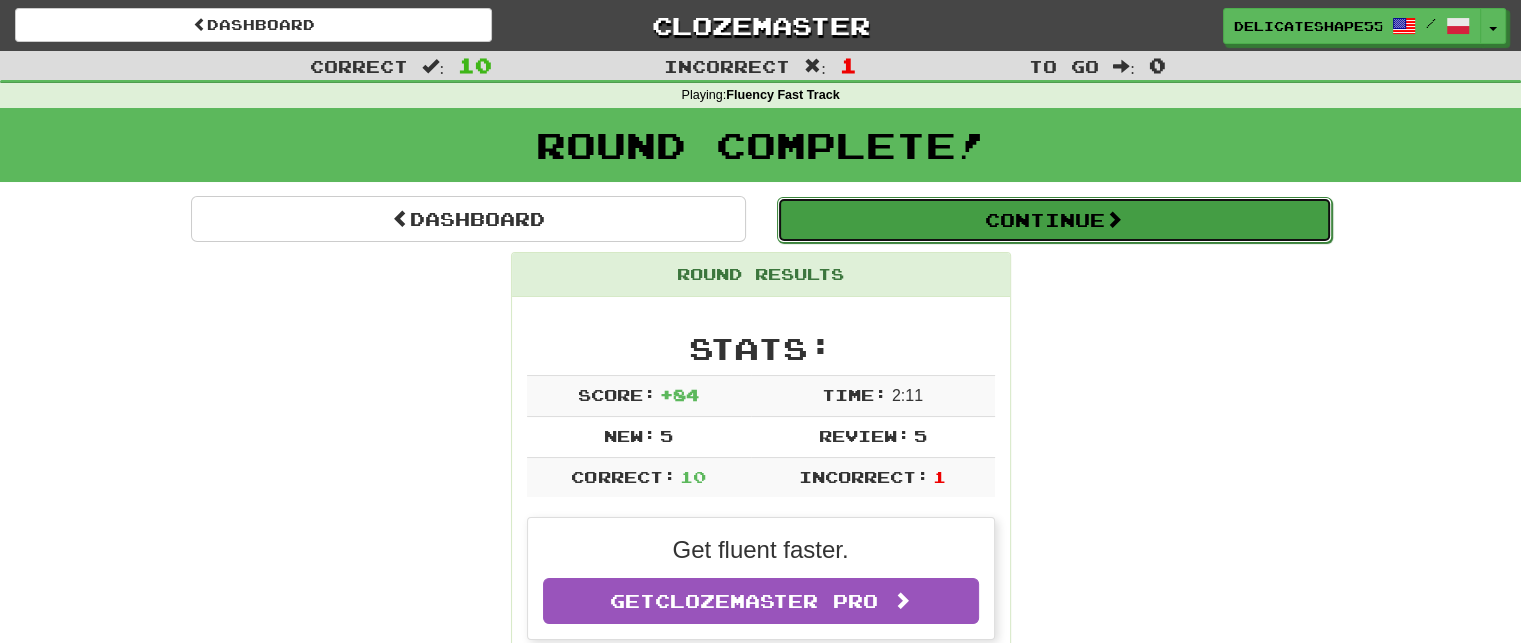 click on "Continue" at bounding box center (1054, 220) 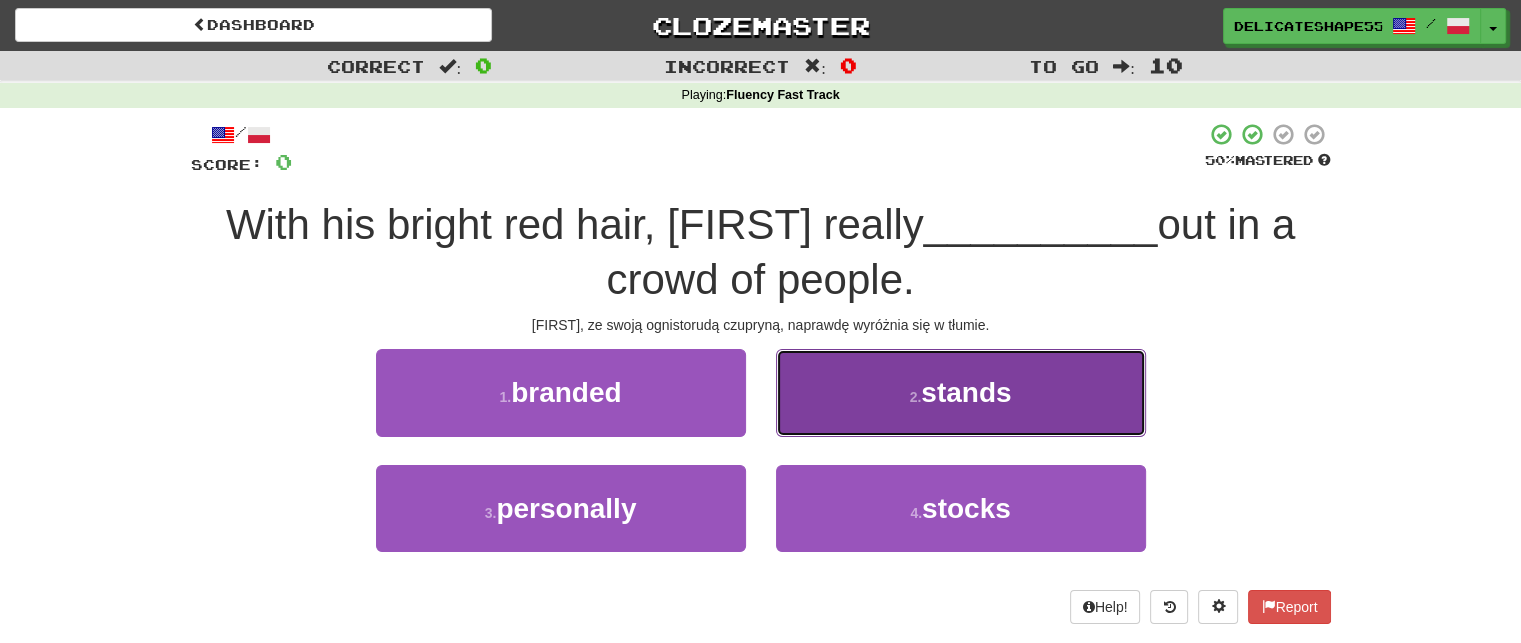 click on "2 .  stands" at bounding box center (961, 392) 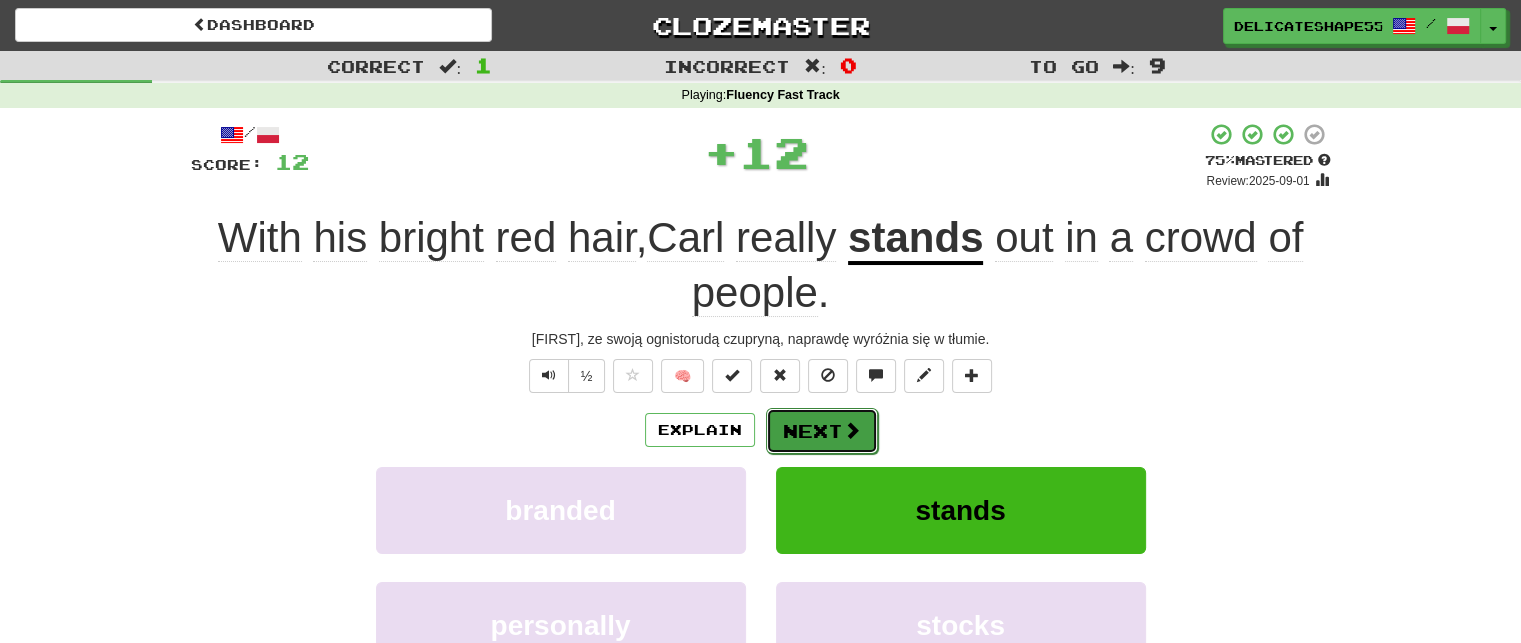 click on "Next" at bounding box center [822, 431] 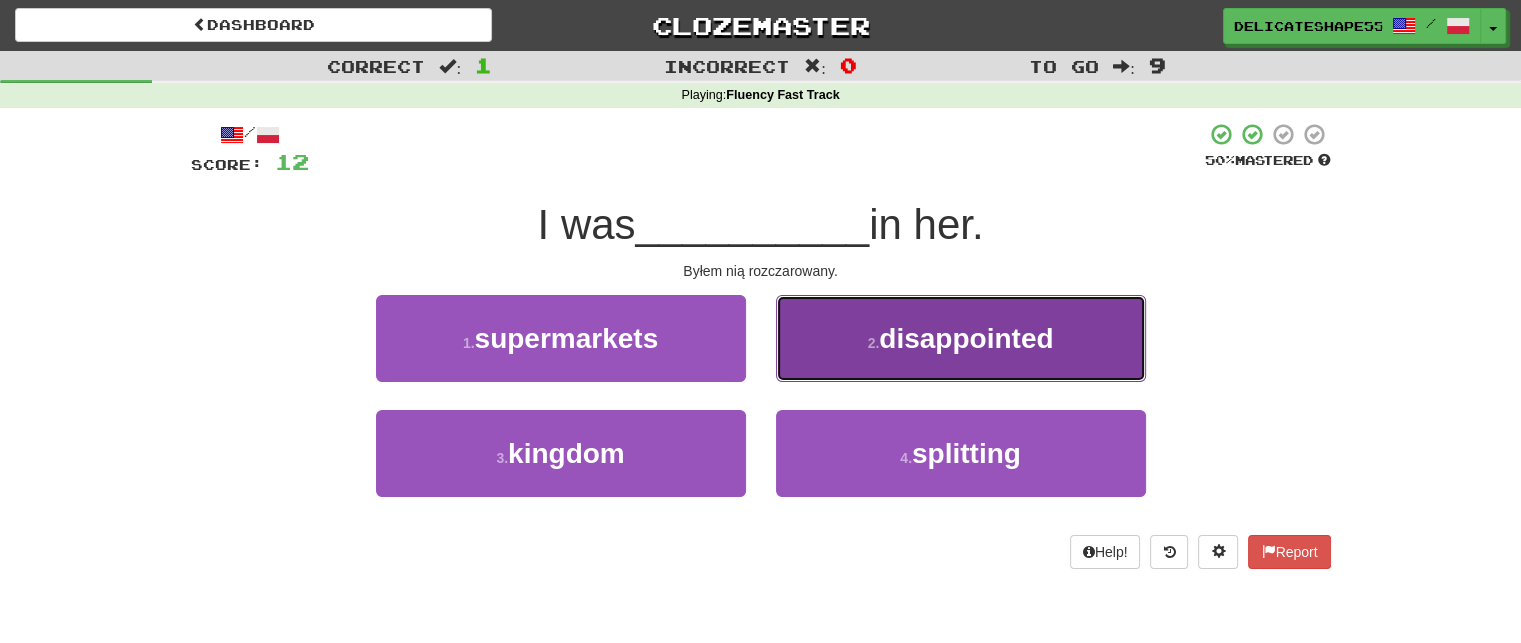 click on "2 .  disappointed" at bounding box center [961, 338] 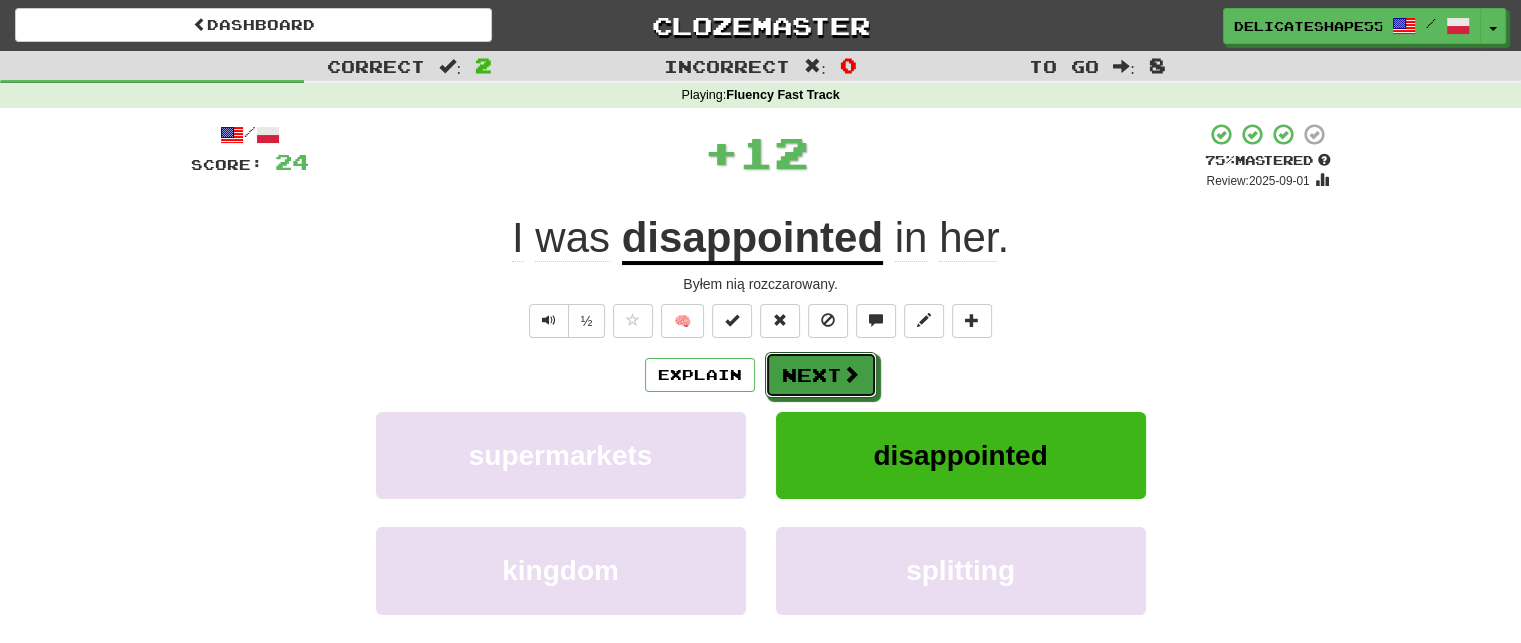 click on "Next" at bounding box center [821, 375] 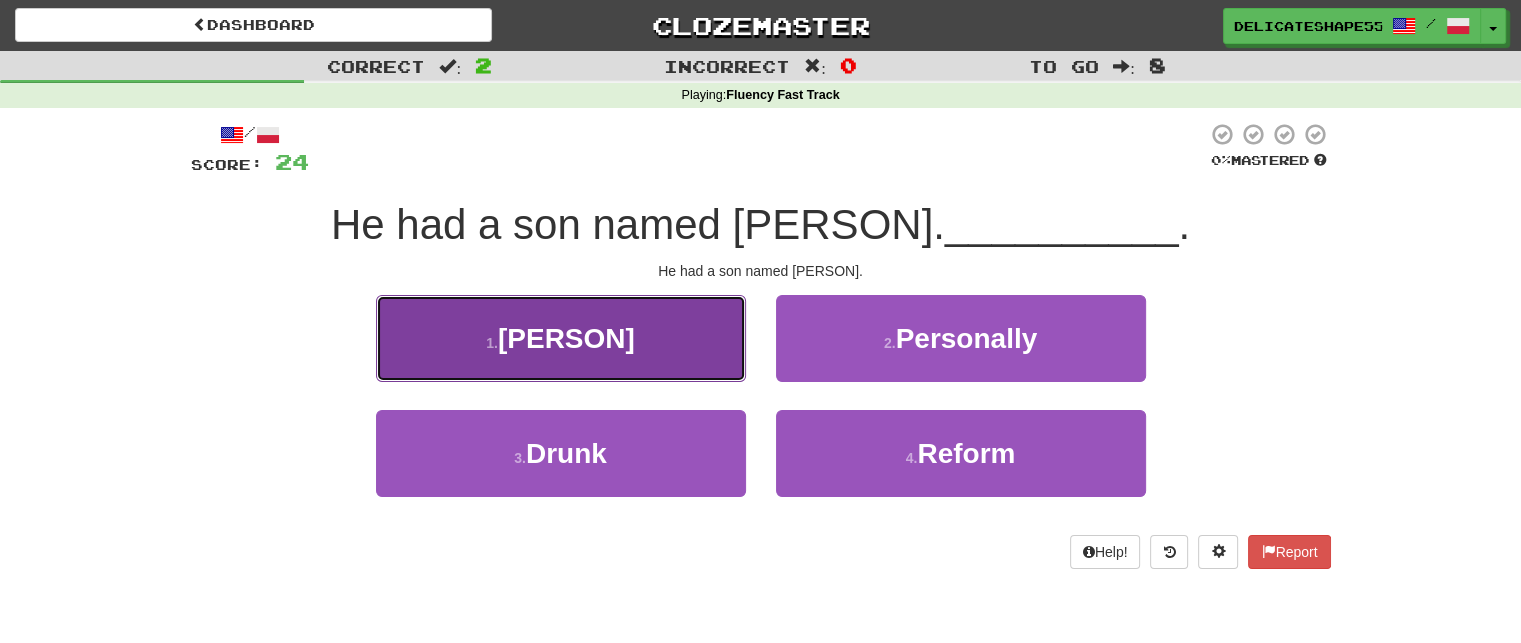 click on "[PERSON]" at bounding box center (561, 338) 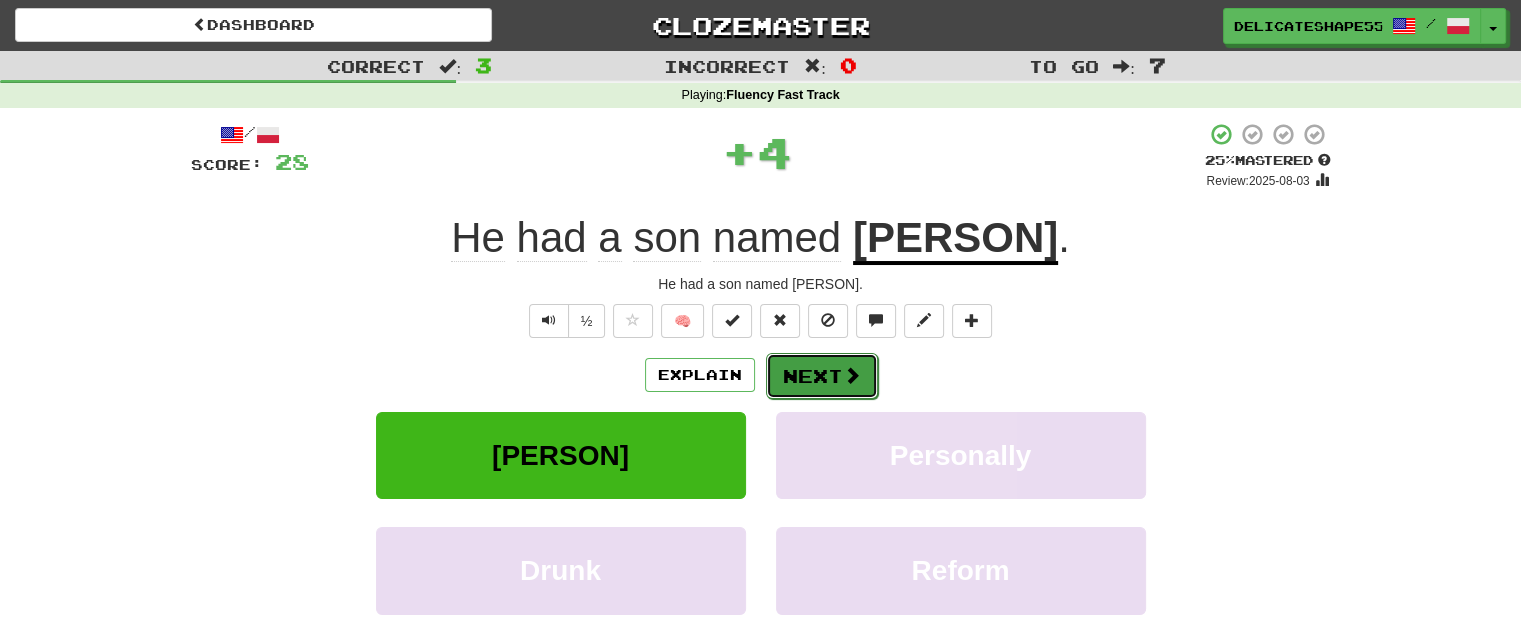 click on "Next" at bounding box center [822, 376] 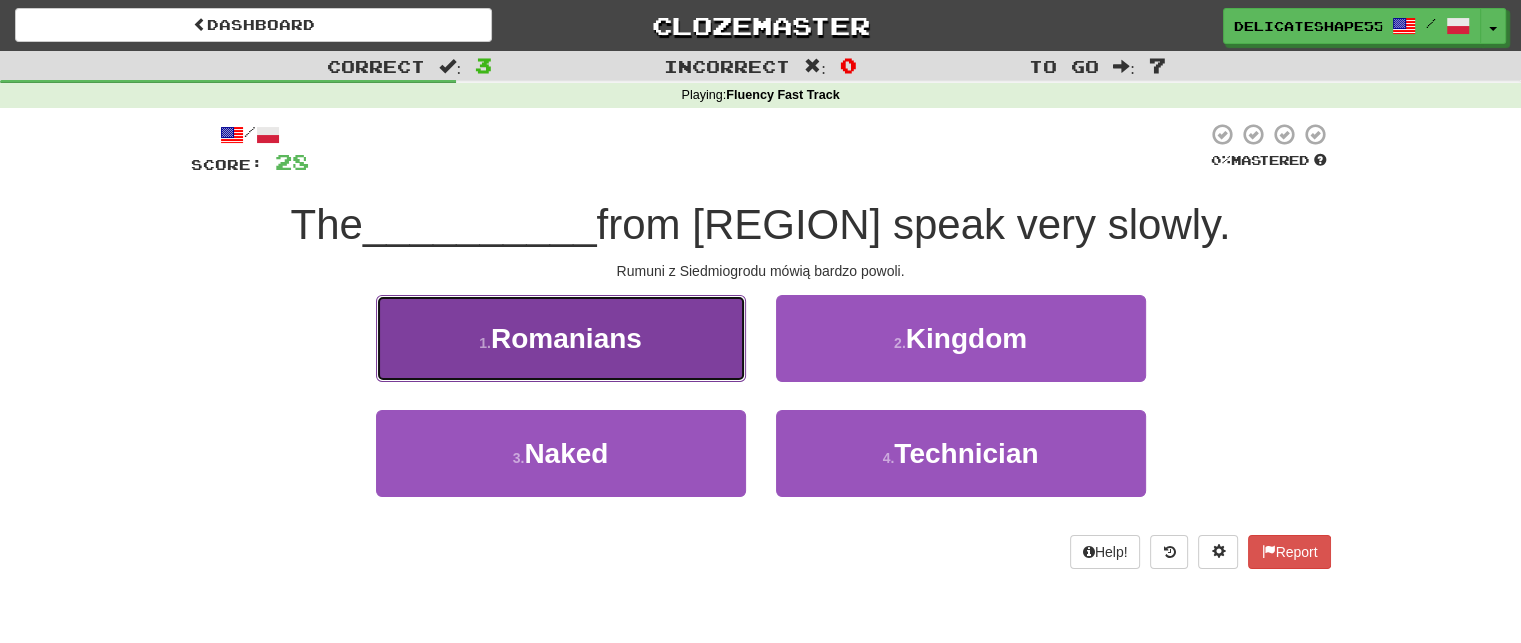 click on "1 .  Romanians" at bounding box center [561, 338] 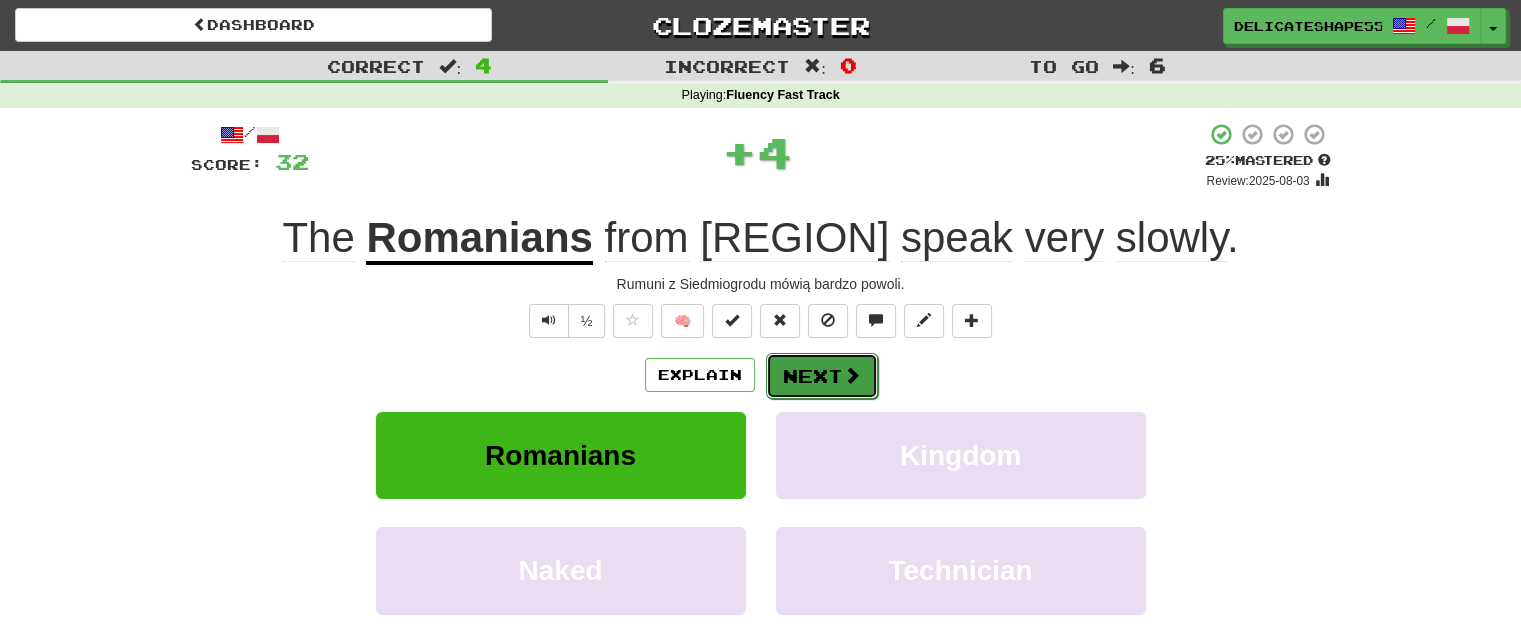 click on "Next" at bounding box center [822, 376] 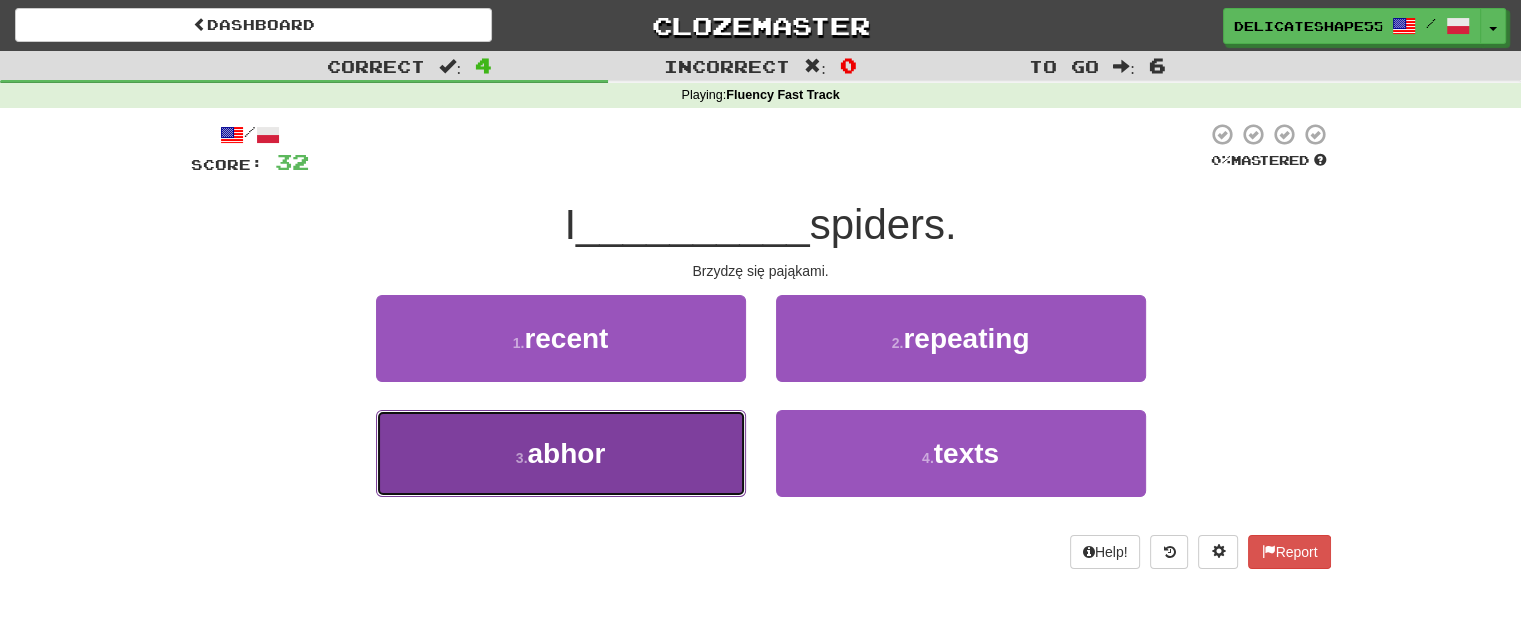 click on "3 .  abhor" at bounding box center (561, 453) 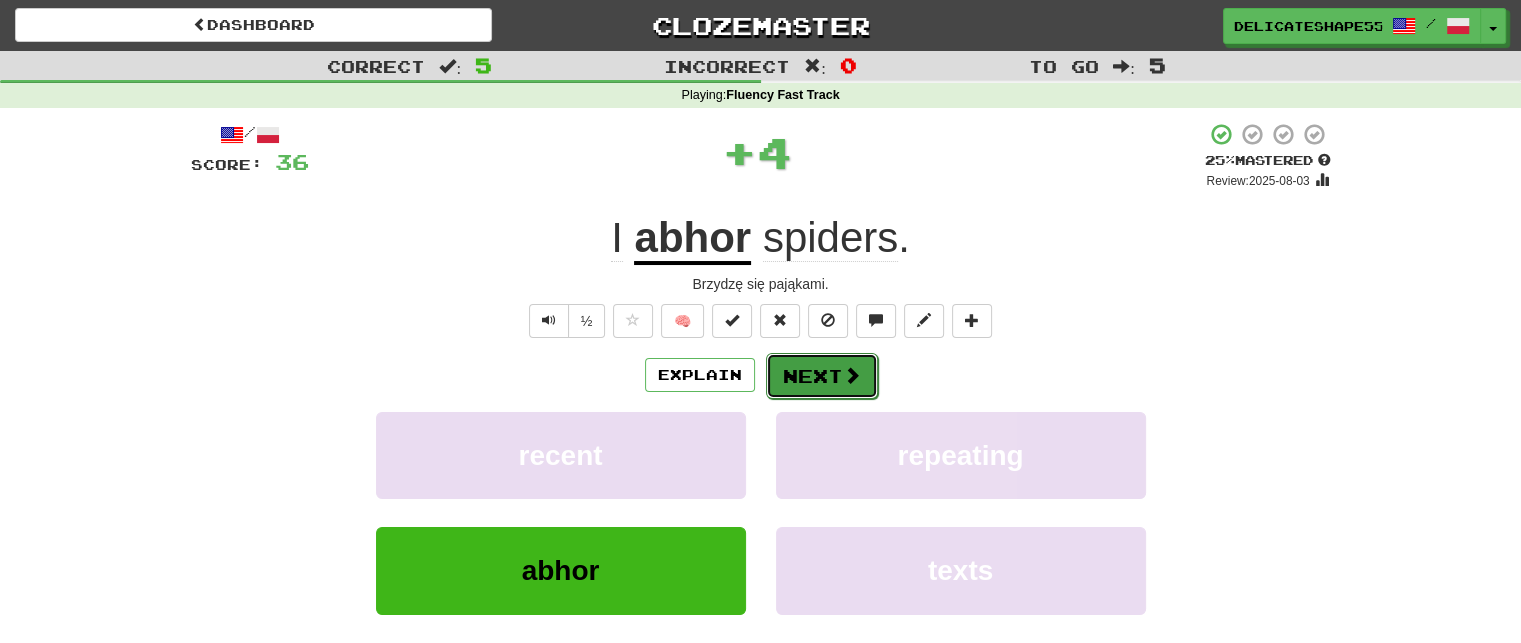 click on "Next" at bounding box center [822, 376] 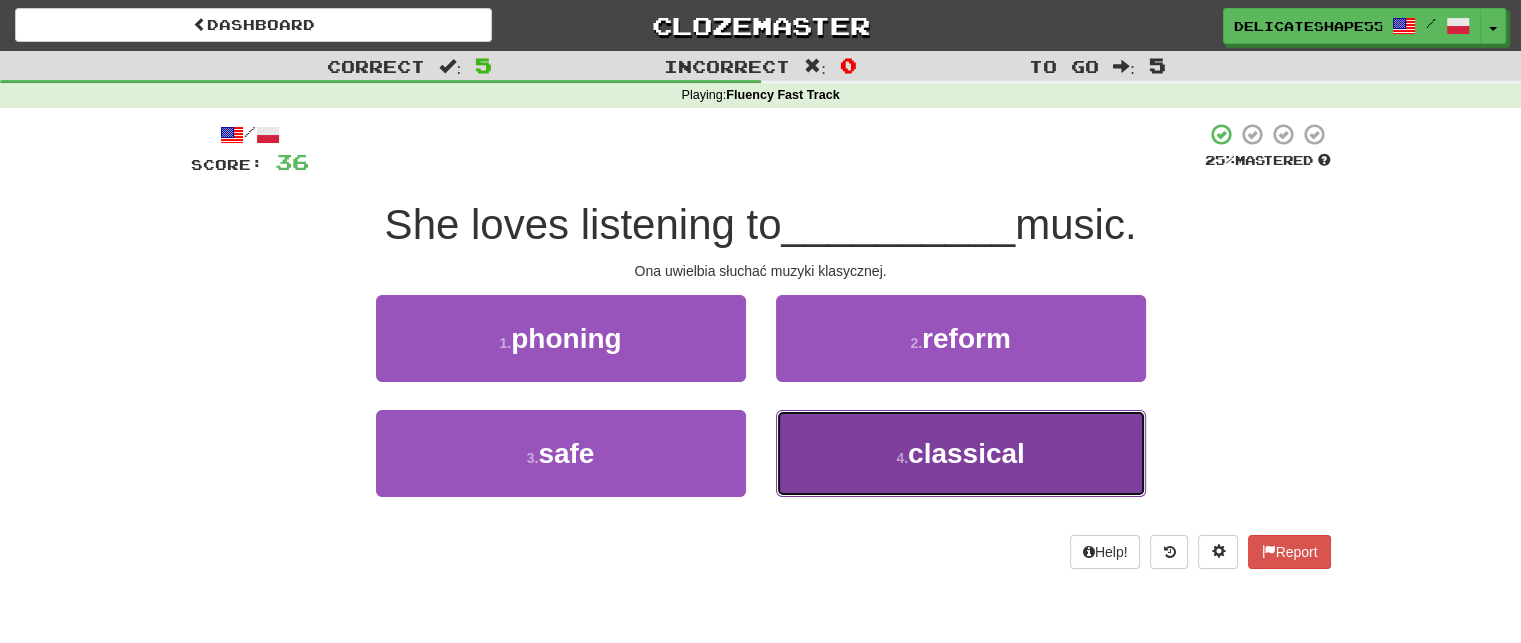 click on "classical" at bounding box center (966, 453) 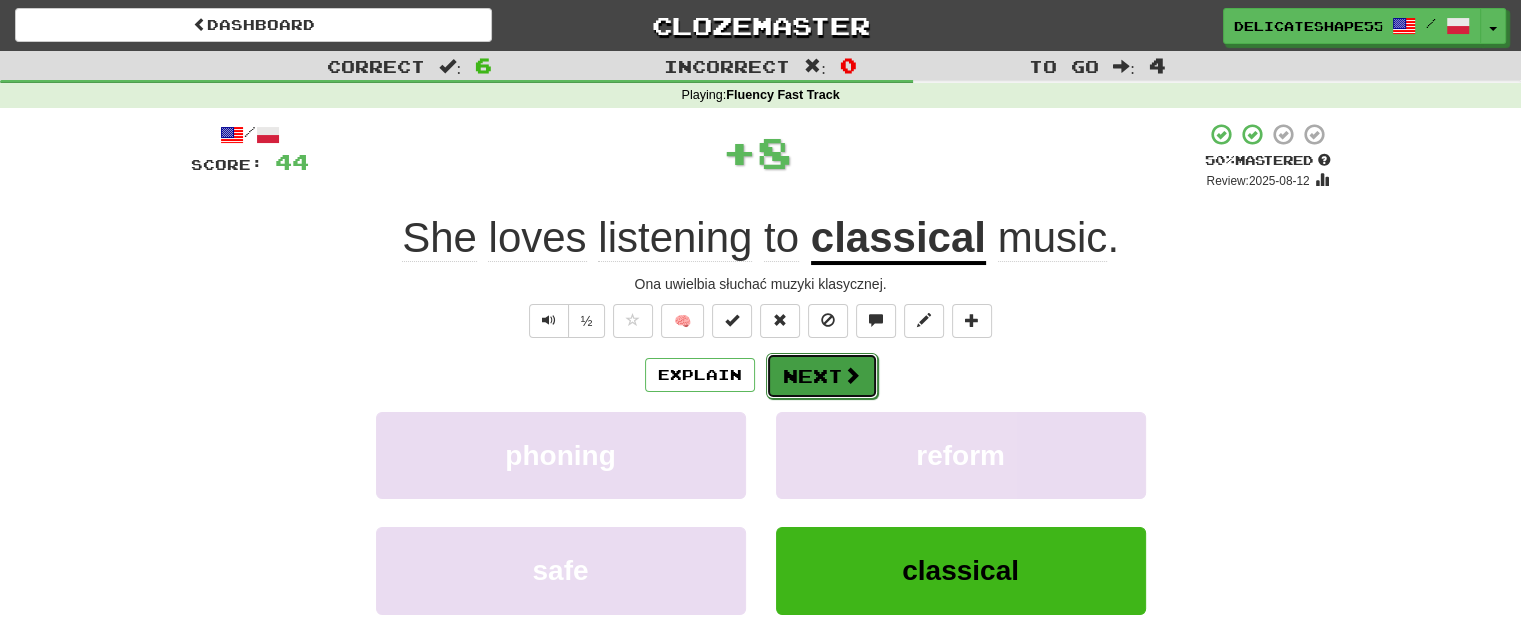 click on "Next" at bounding box center (822, 376) 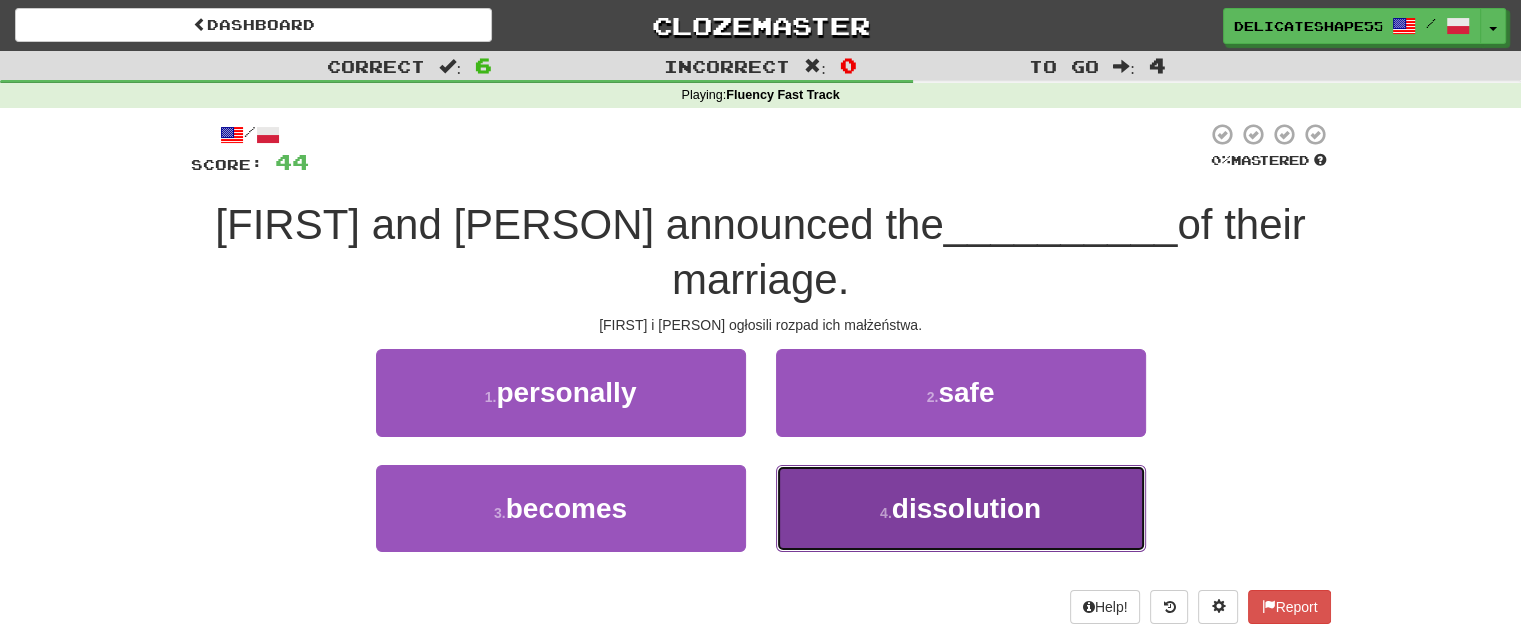 click on "4 .  dissolution" at bounding box center (961, 508) 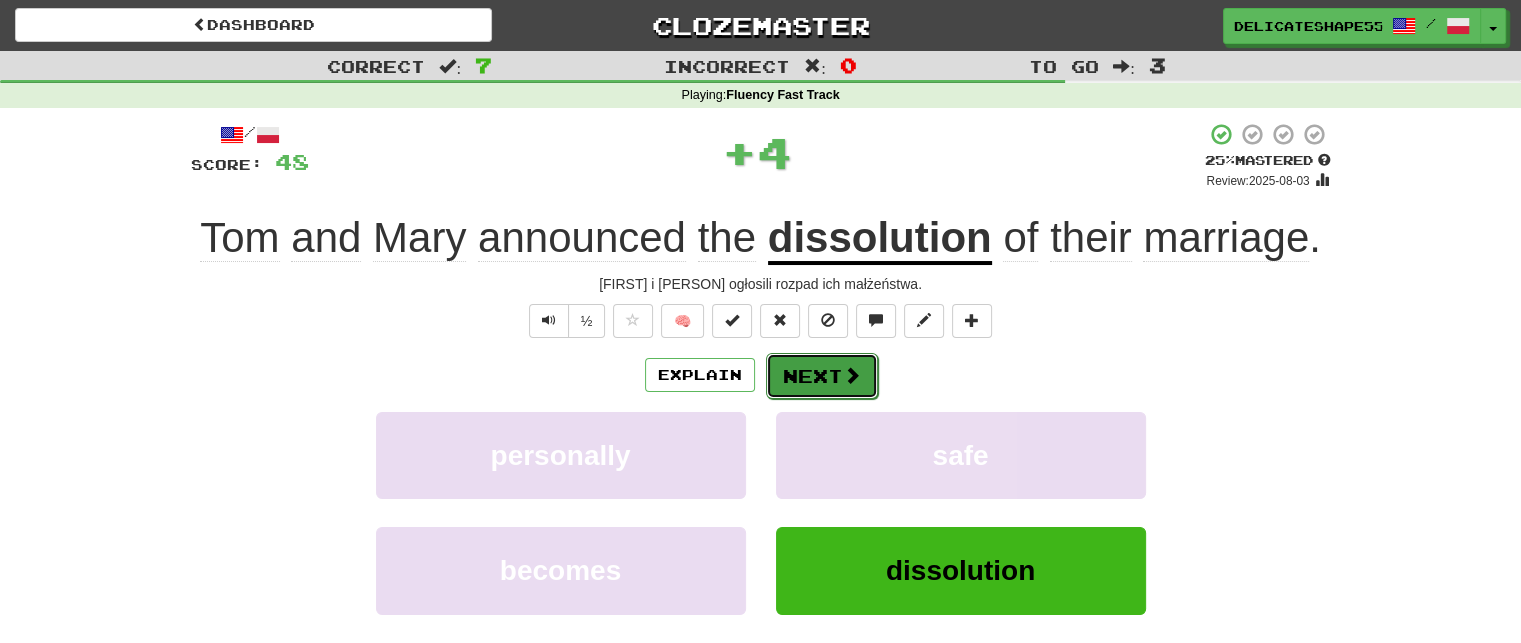 click on "Next" at bounding box center (822, 376) 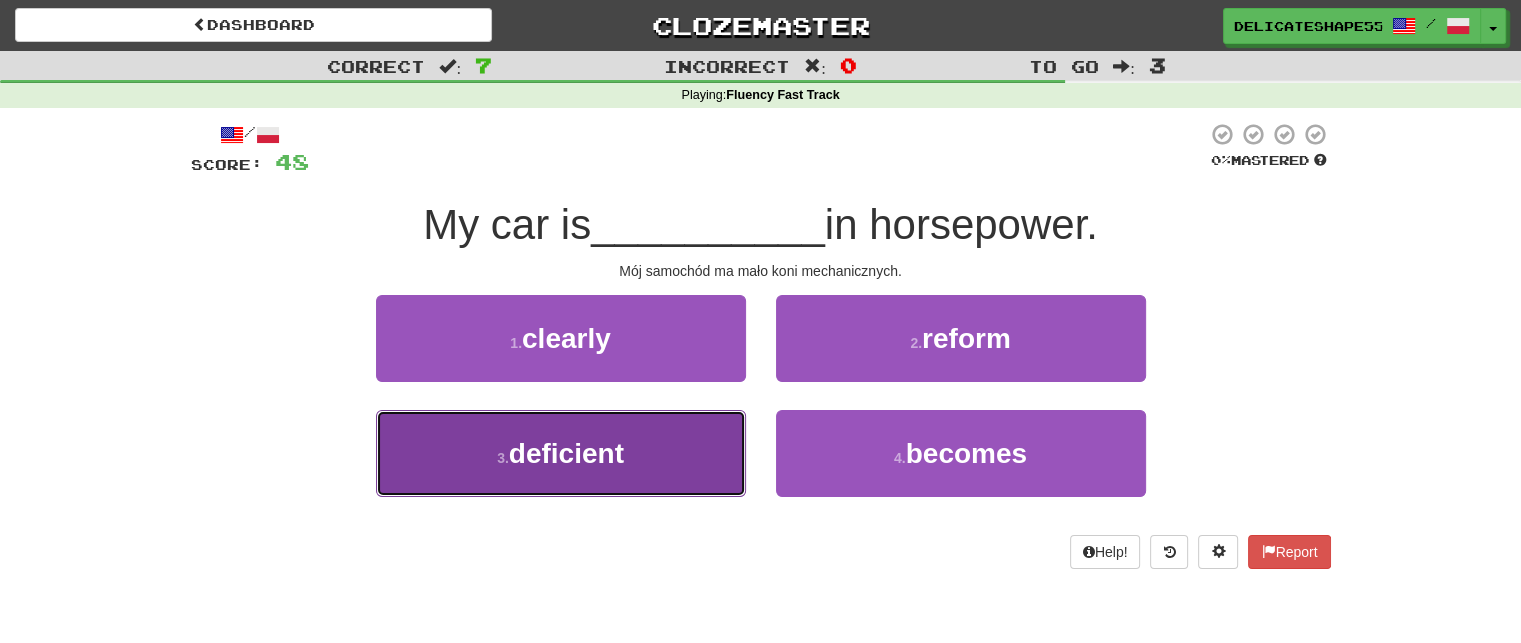 click on "3 .  deficient" at bounding box center (561, 453) 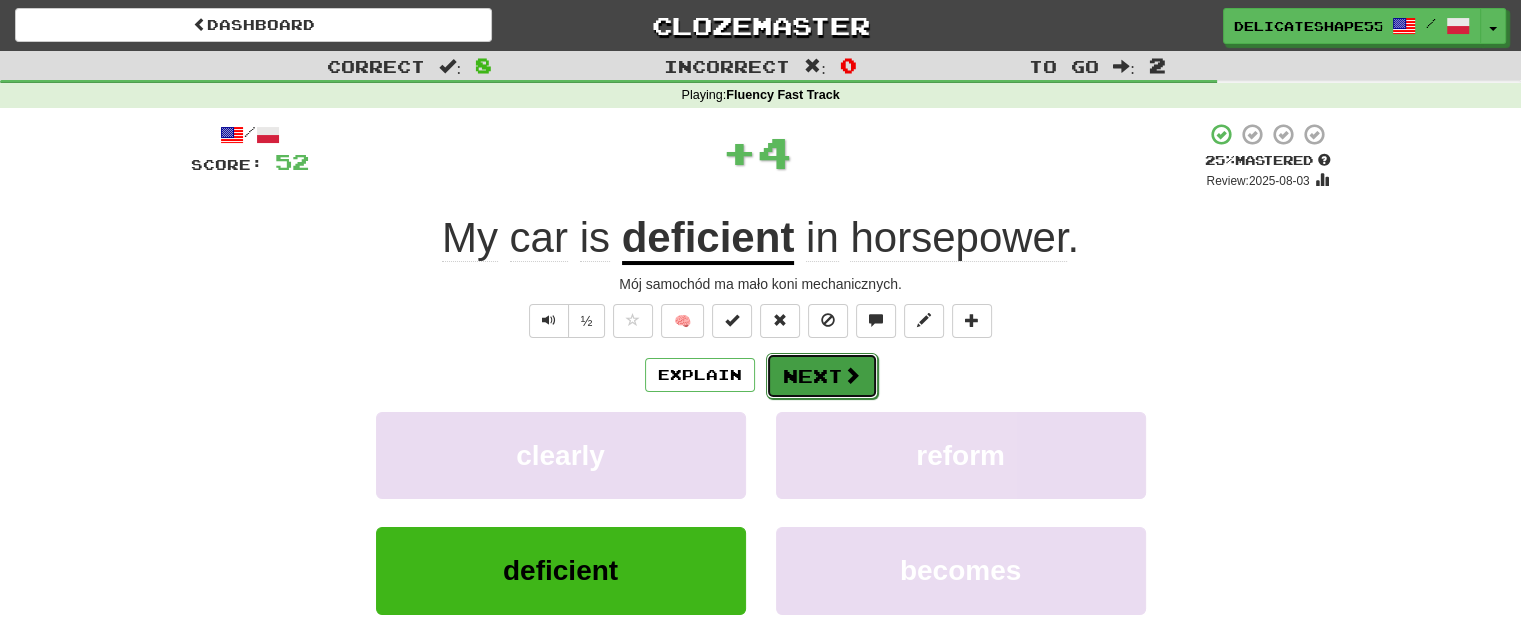 click on "Next" at bounding box center (822, 376) 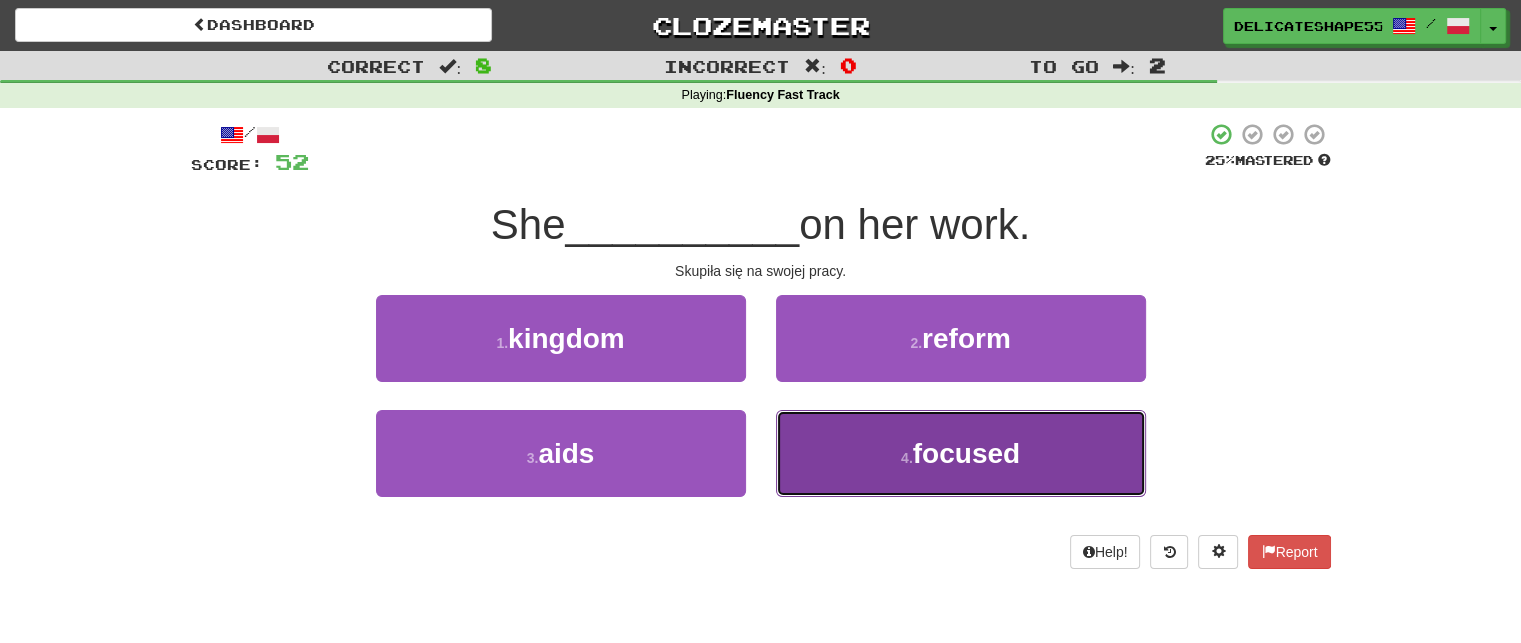 click on "4 .  focused" at bounding box center (961, 453) 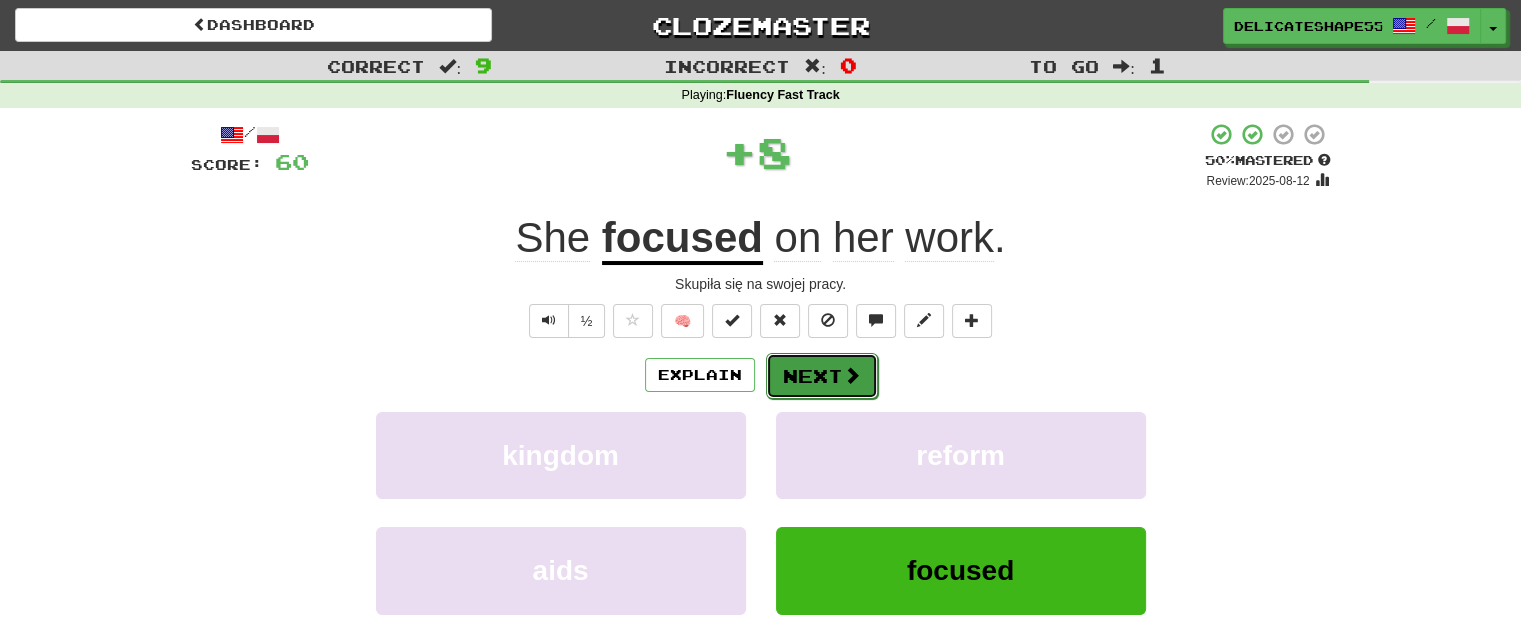 click on "Next" at bounding box center [822, 376] 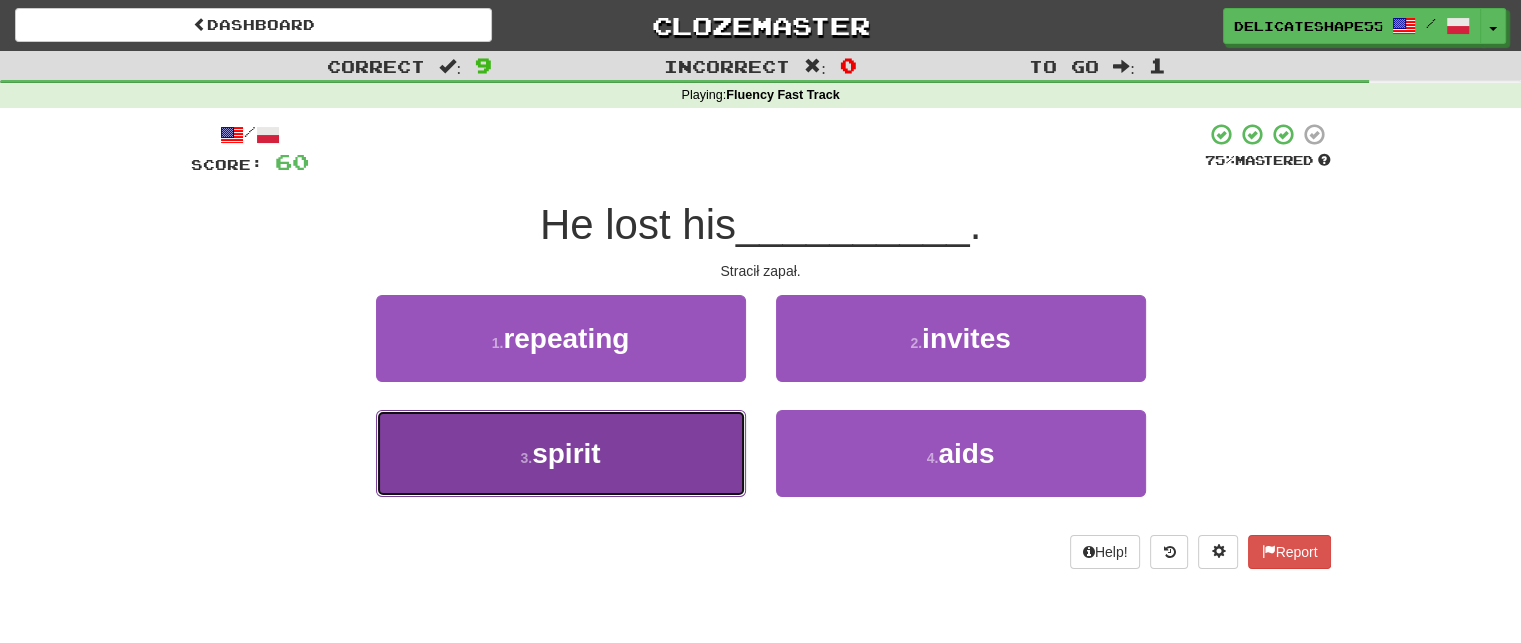 click on "3 .  spirit" at bounding box center [561, 453] 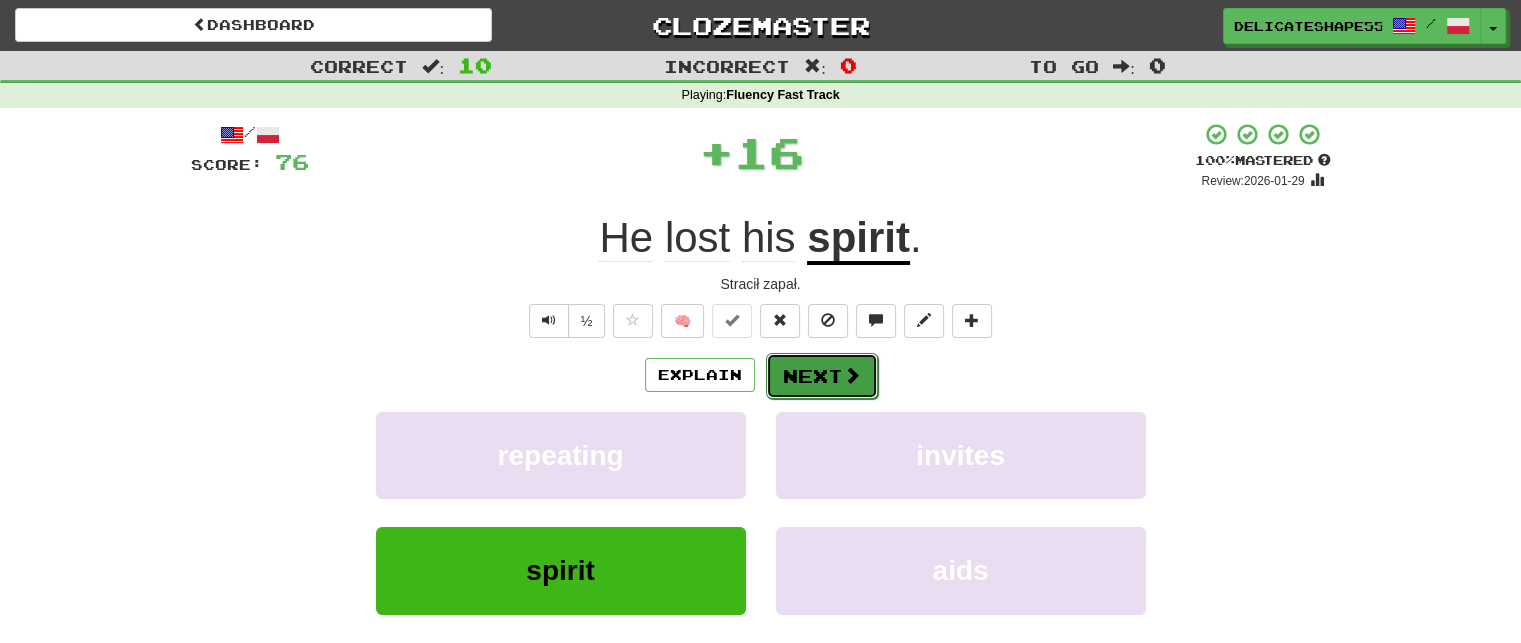 click on "Next" at bounding box center (822, 376) 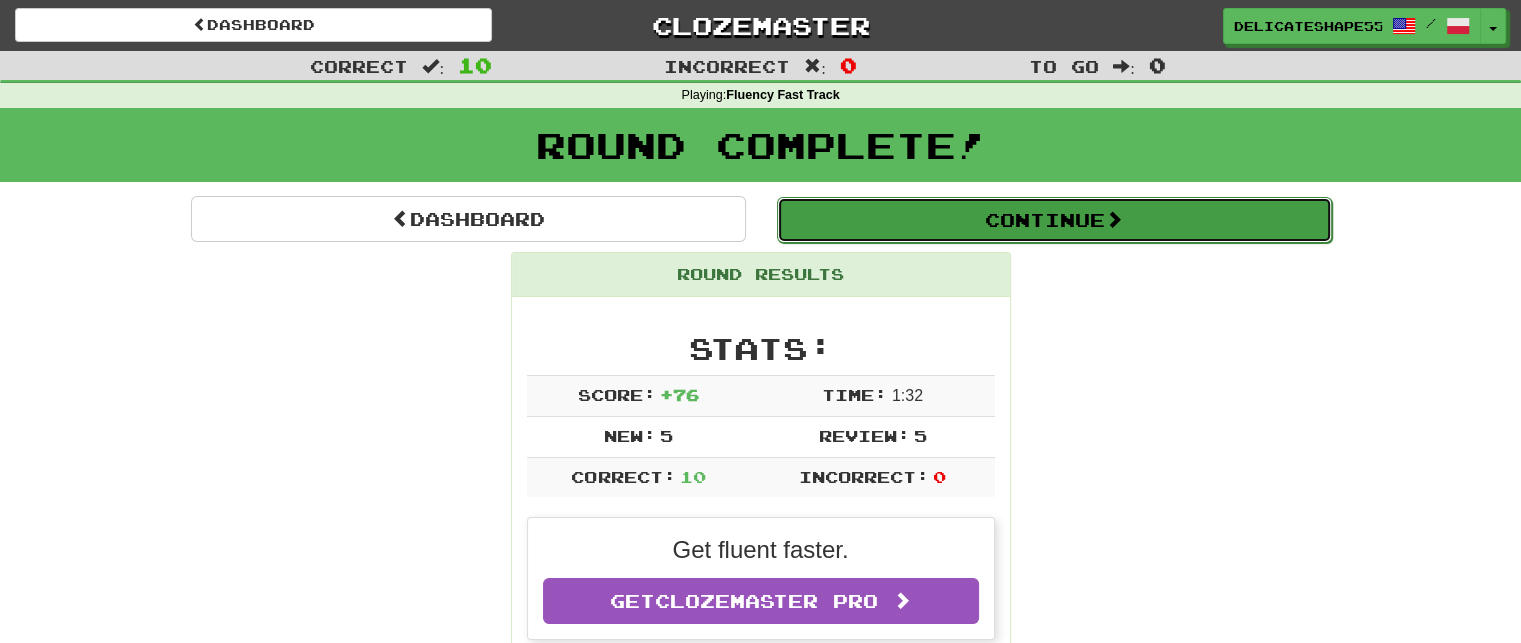 click on "Continue" at bounding box center (1054, 220) 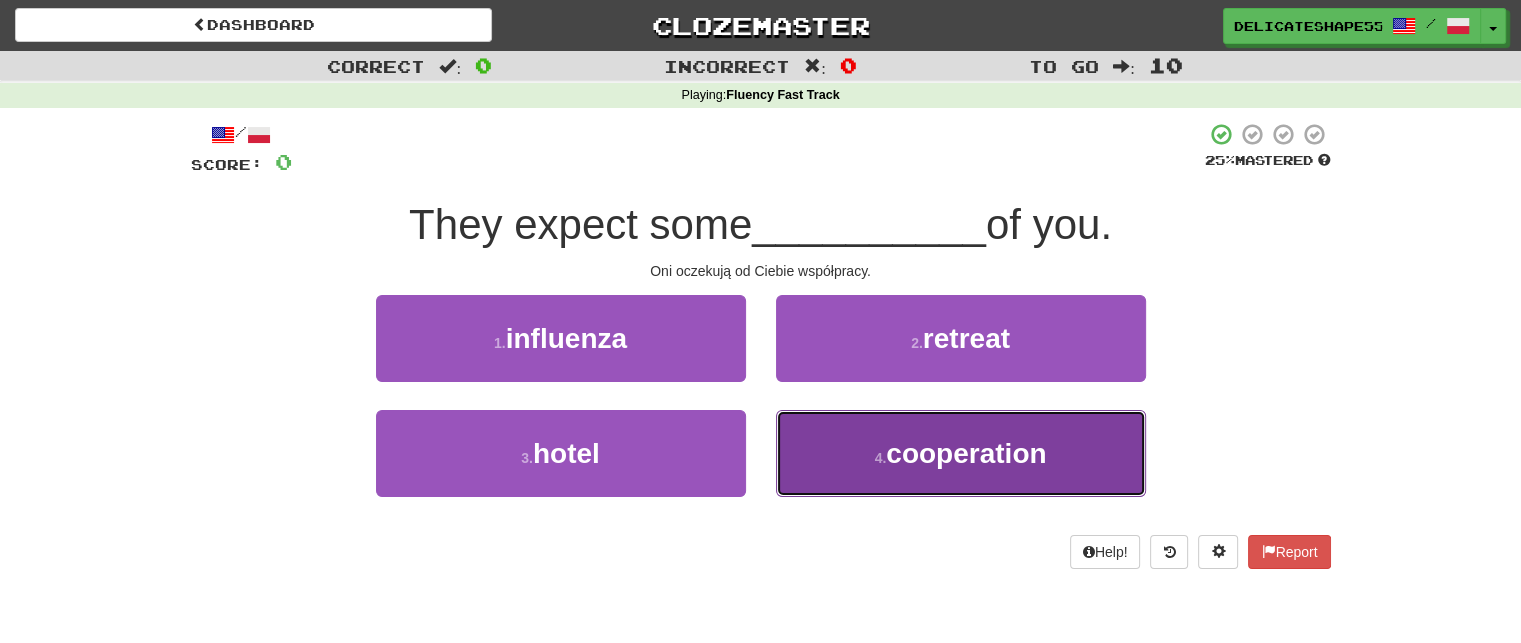 click on "4 .  cooperation" at bounding box center (961, 453) 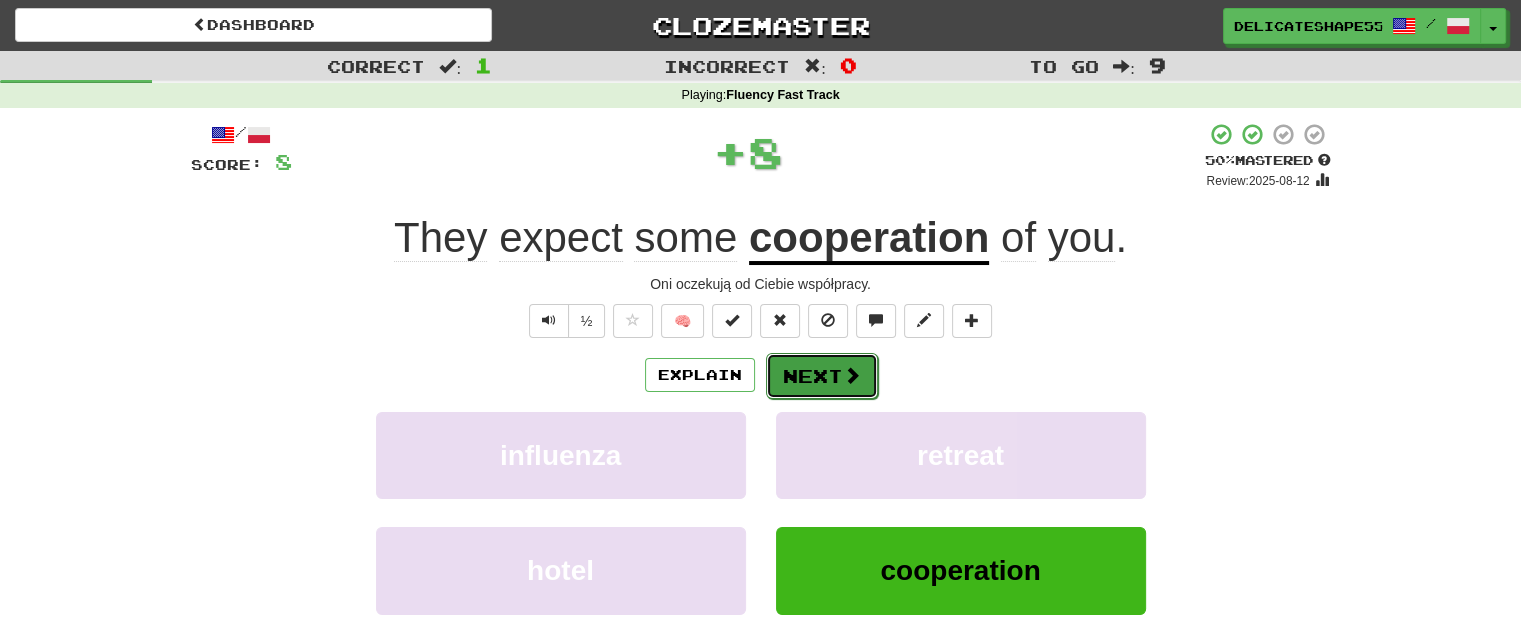 click on "Next" at bounding box center [822, 376] 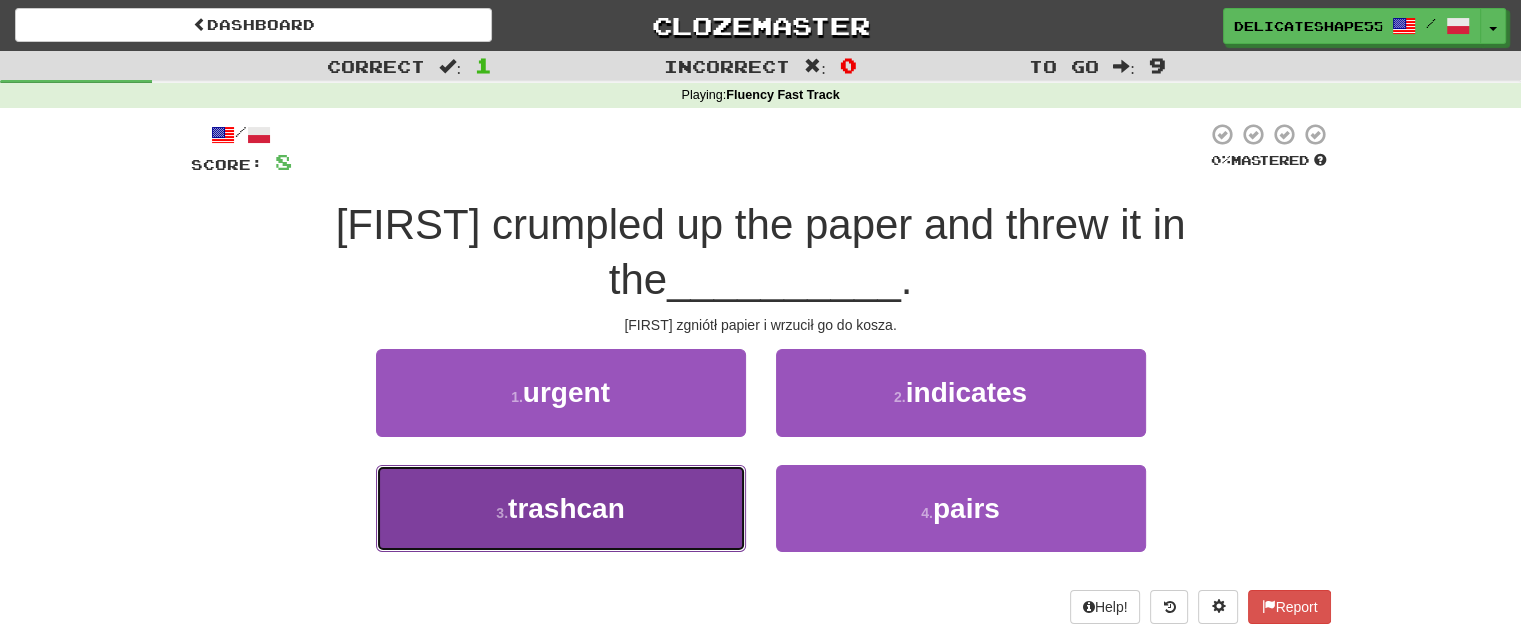 click on "3 .  trashcan" at bounding box center [561, 508] 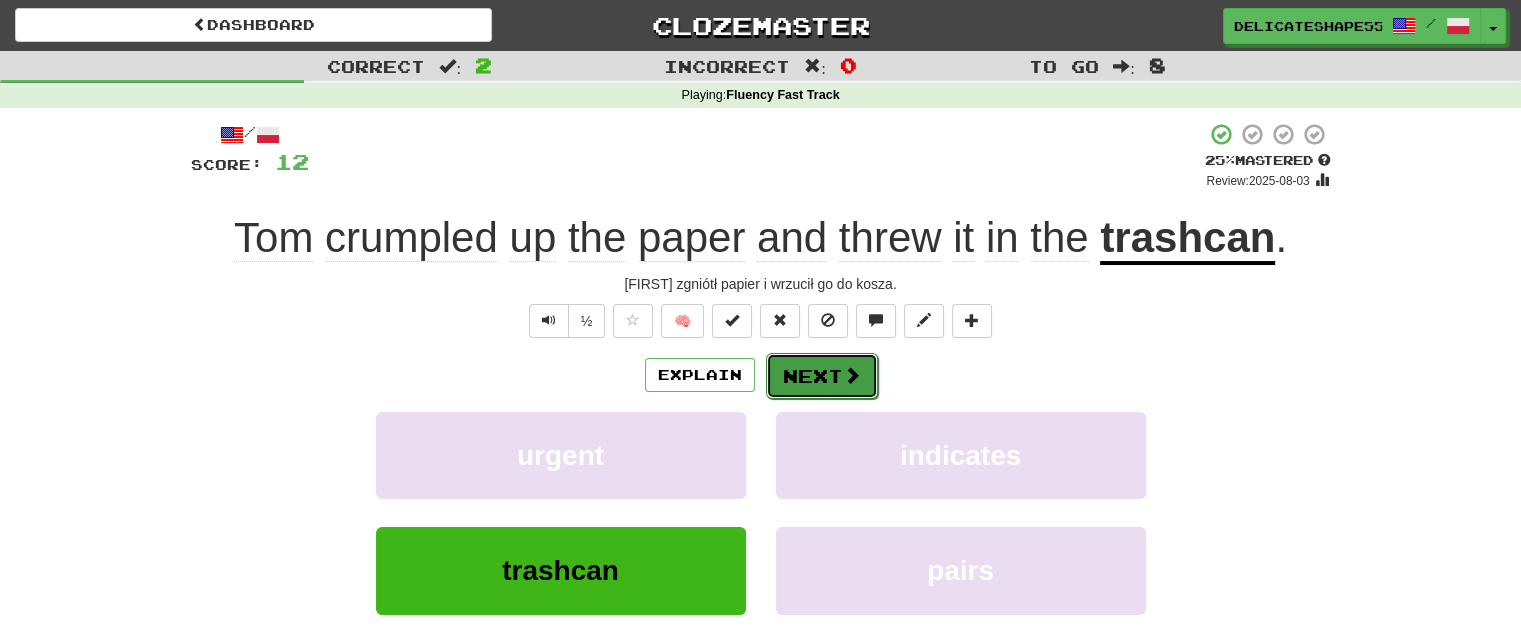 click on "Next" at bounding box center (822, 376) 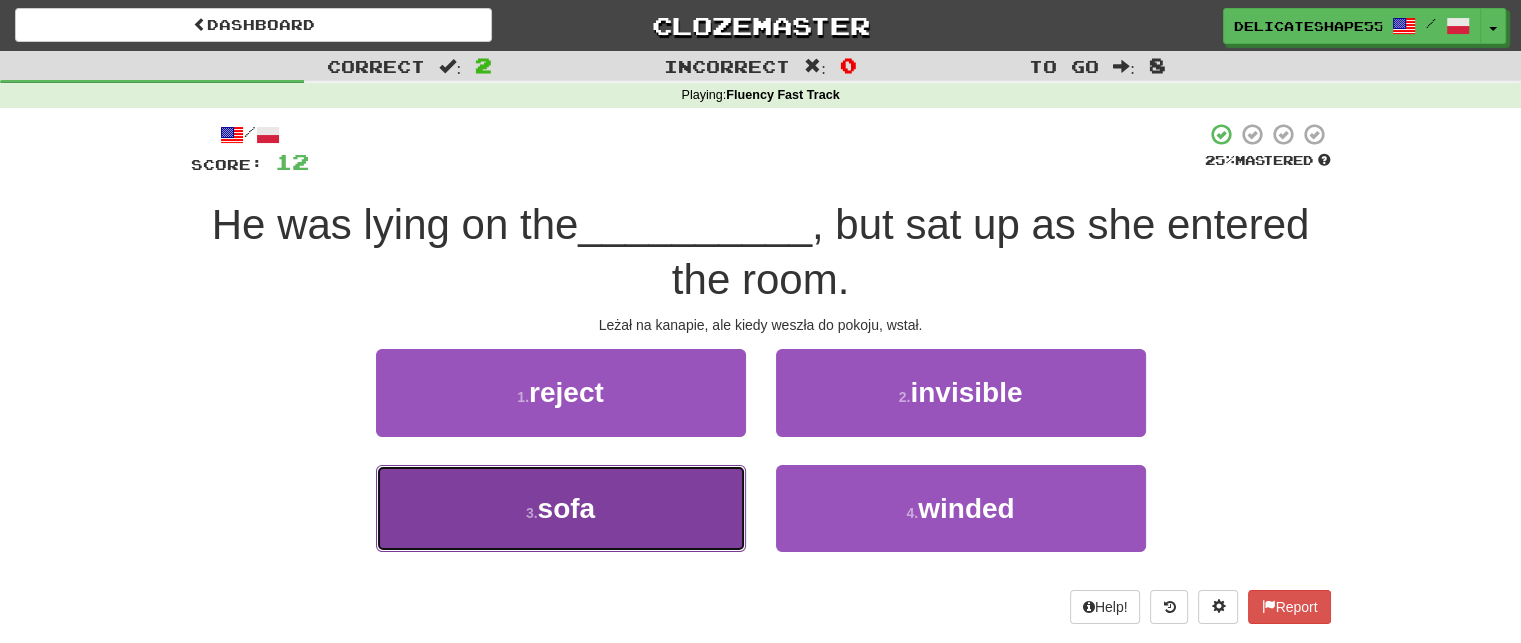 click on "3 .  sofa" at bounding box center [561, 508] 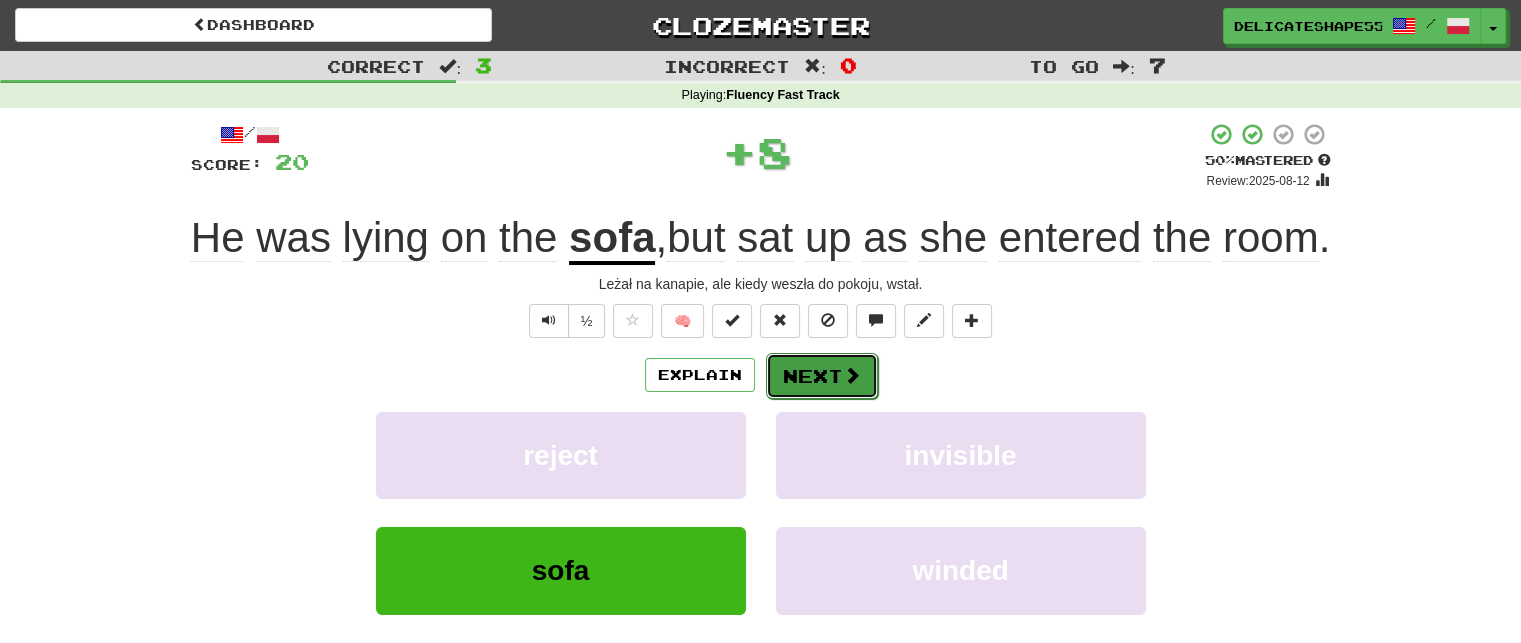 click on "Next" at bounding box center [822, 376] 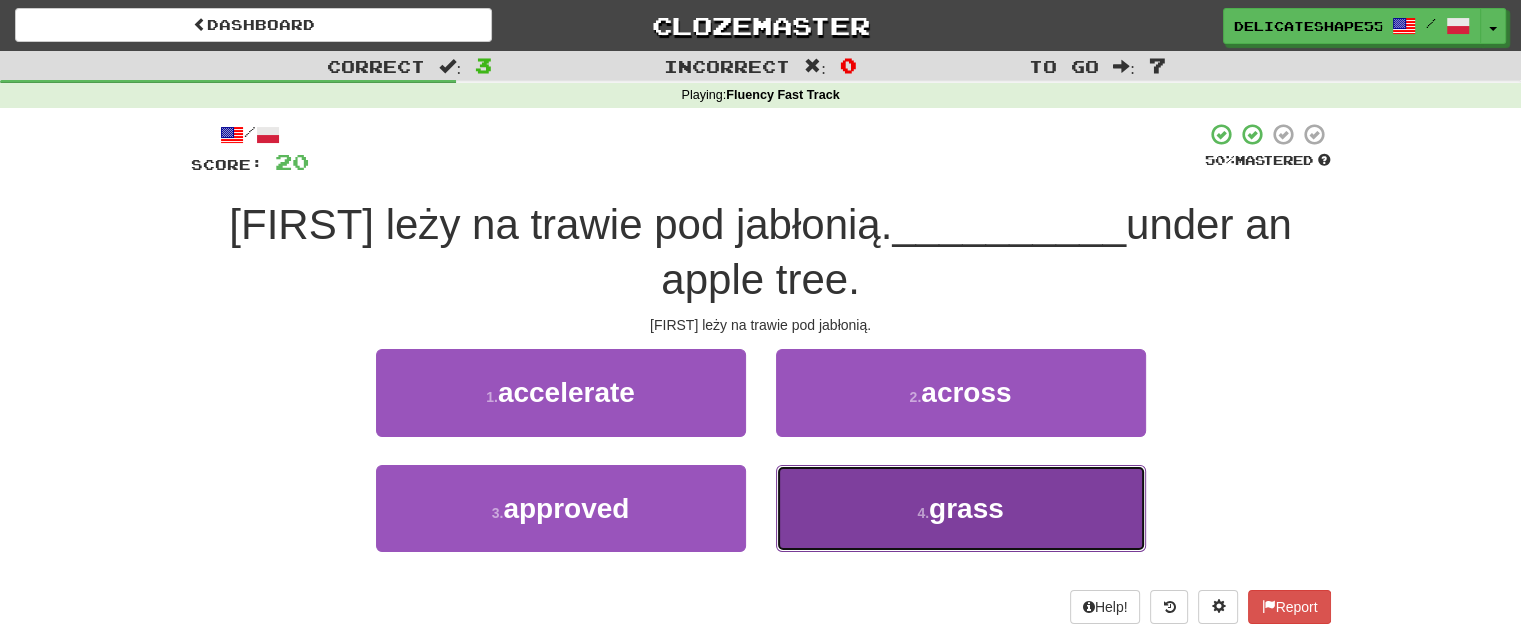 click on "4 .  grass" at bounding box center [961, 508] 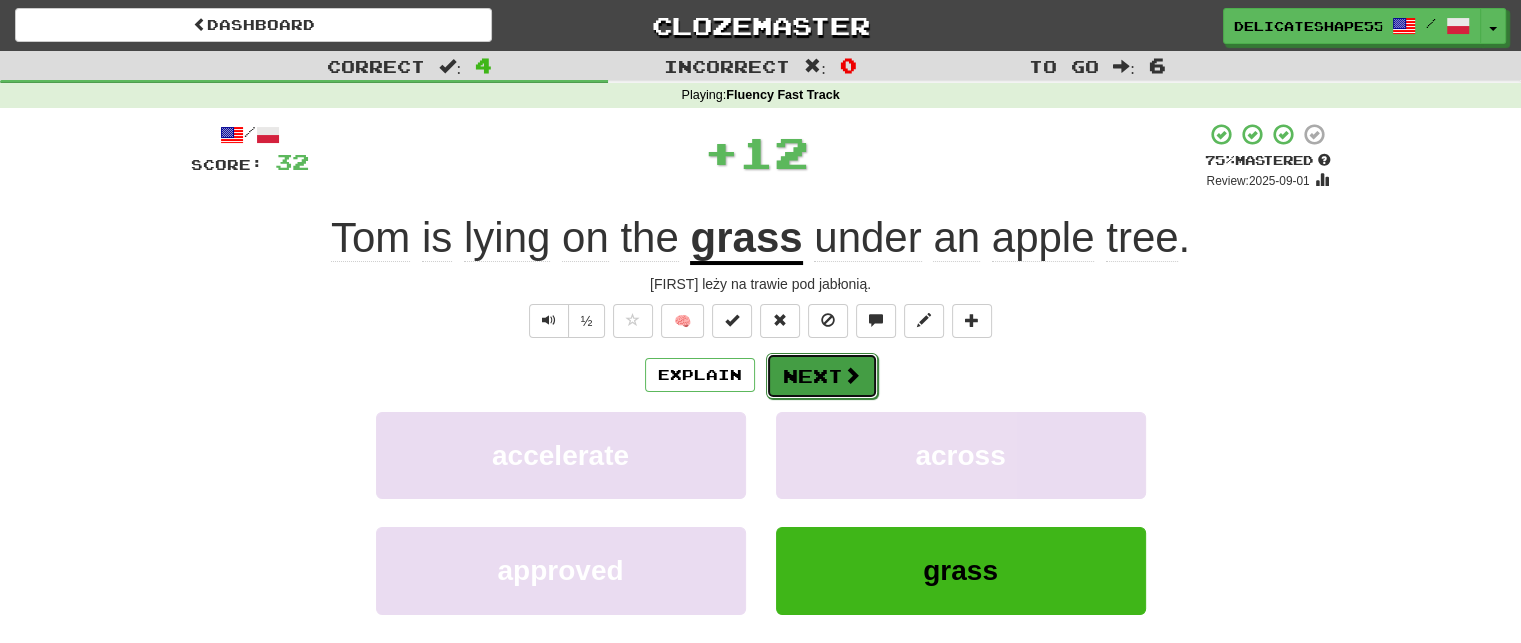 click on "Next" at bounding box center [822, 376] 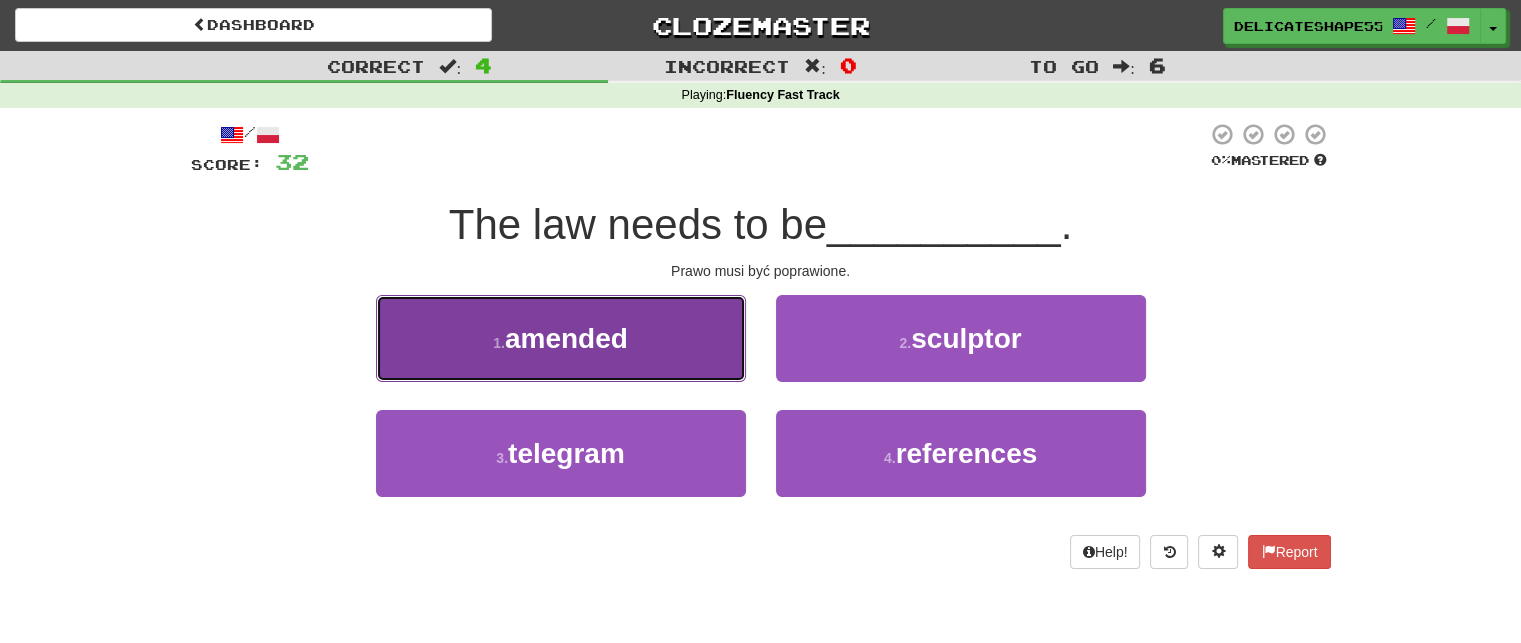 click on "1 .  amended" at bounding box center [561, 338] 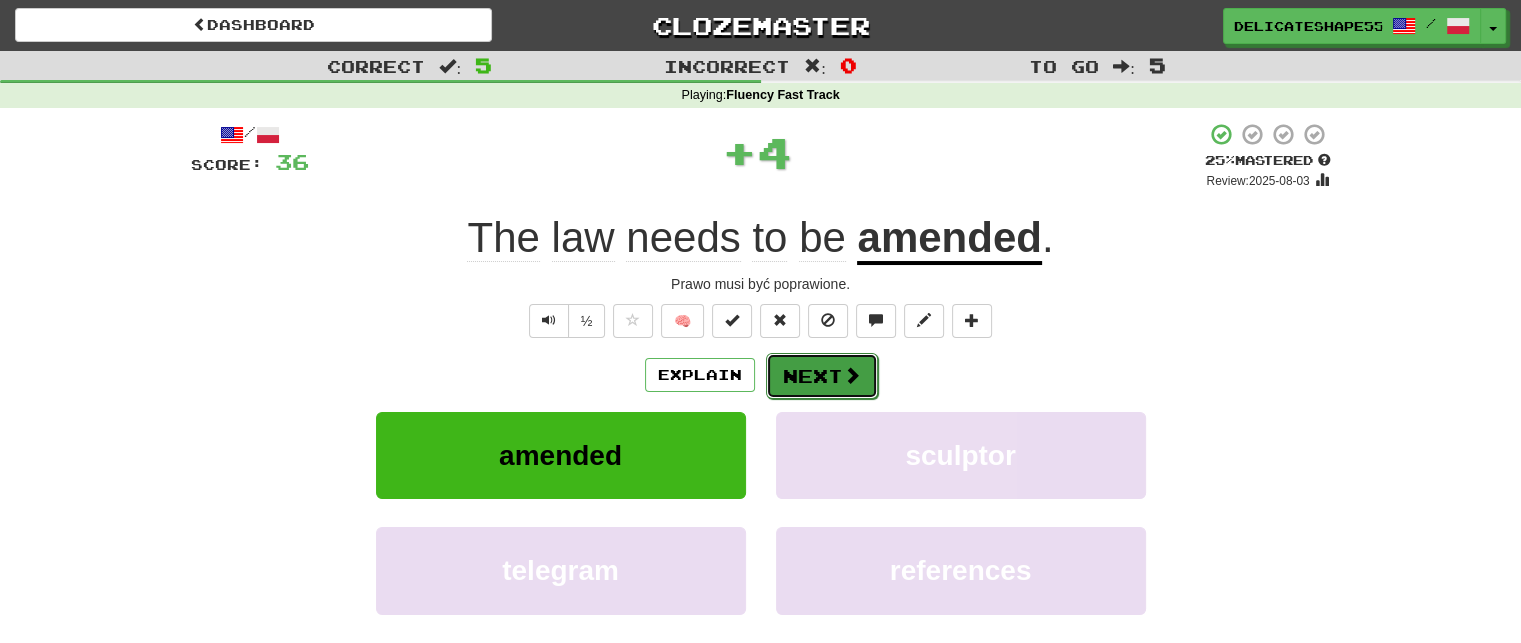 click on "Next" at bounding box center [822, 376] 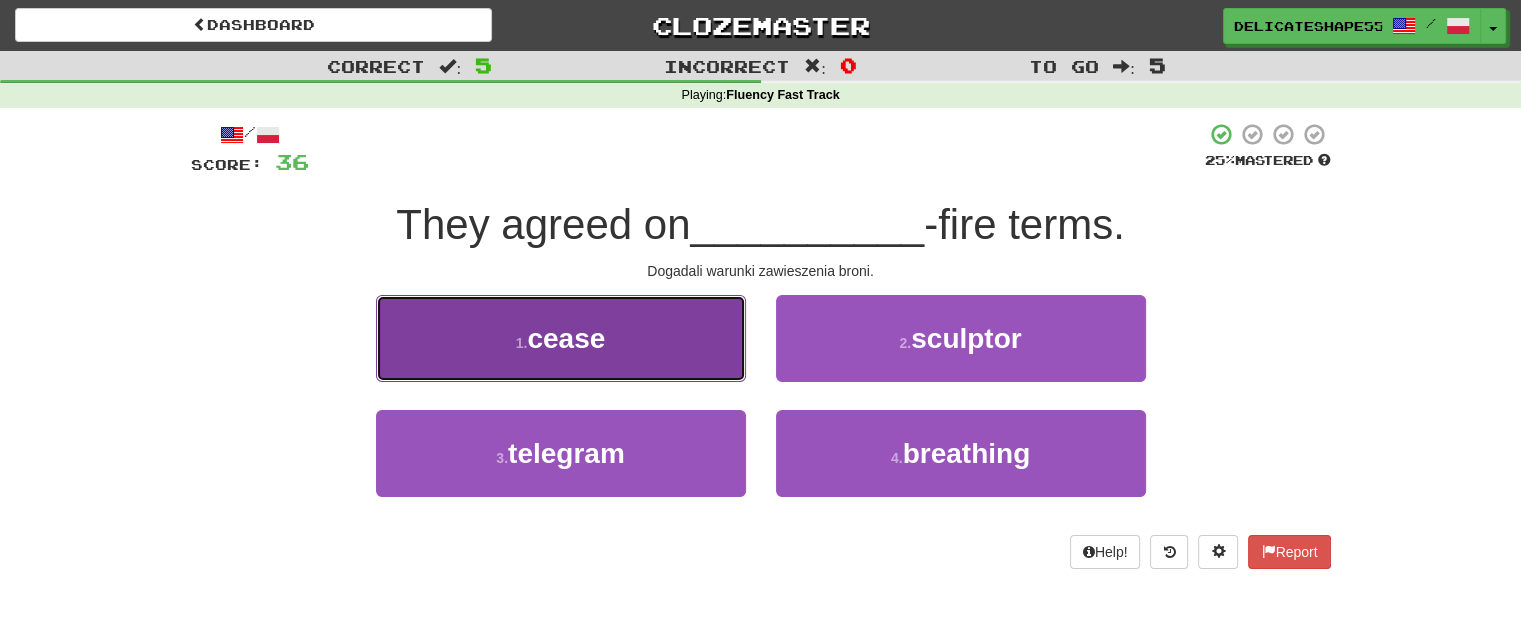 click on "1 .  cease" at bounding box center (561, 338) 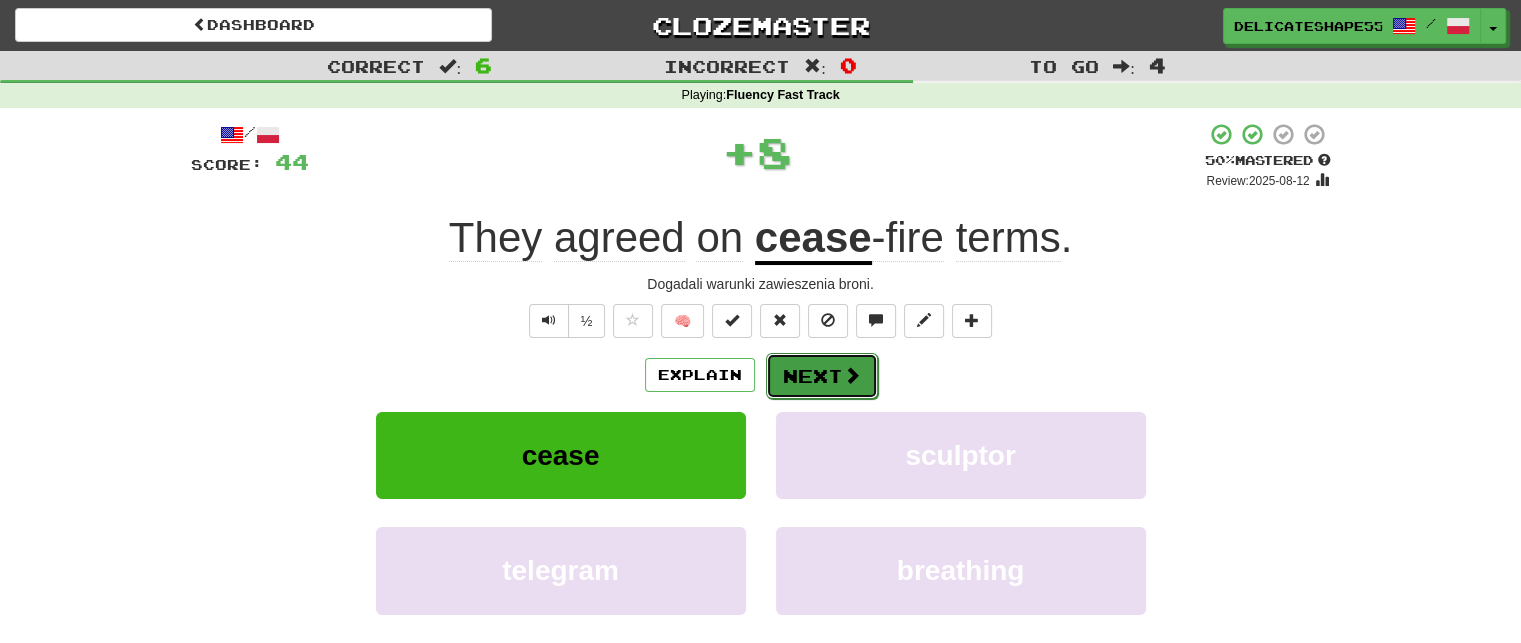 click on "Next" at bounding box center (822, 376) 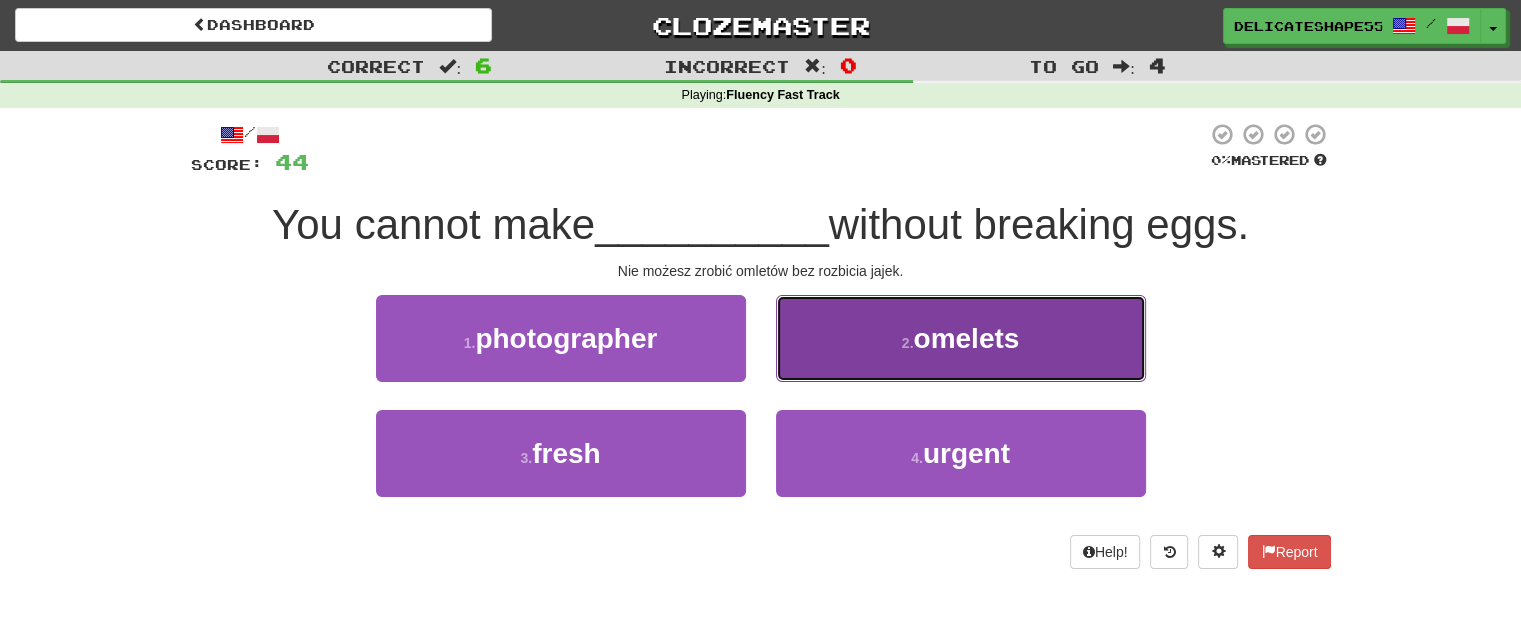 click on "2 .  omelets" at bounding box center (961, 338) 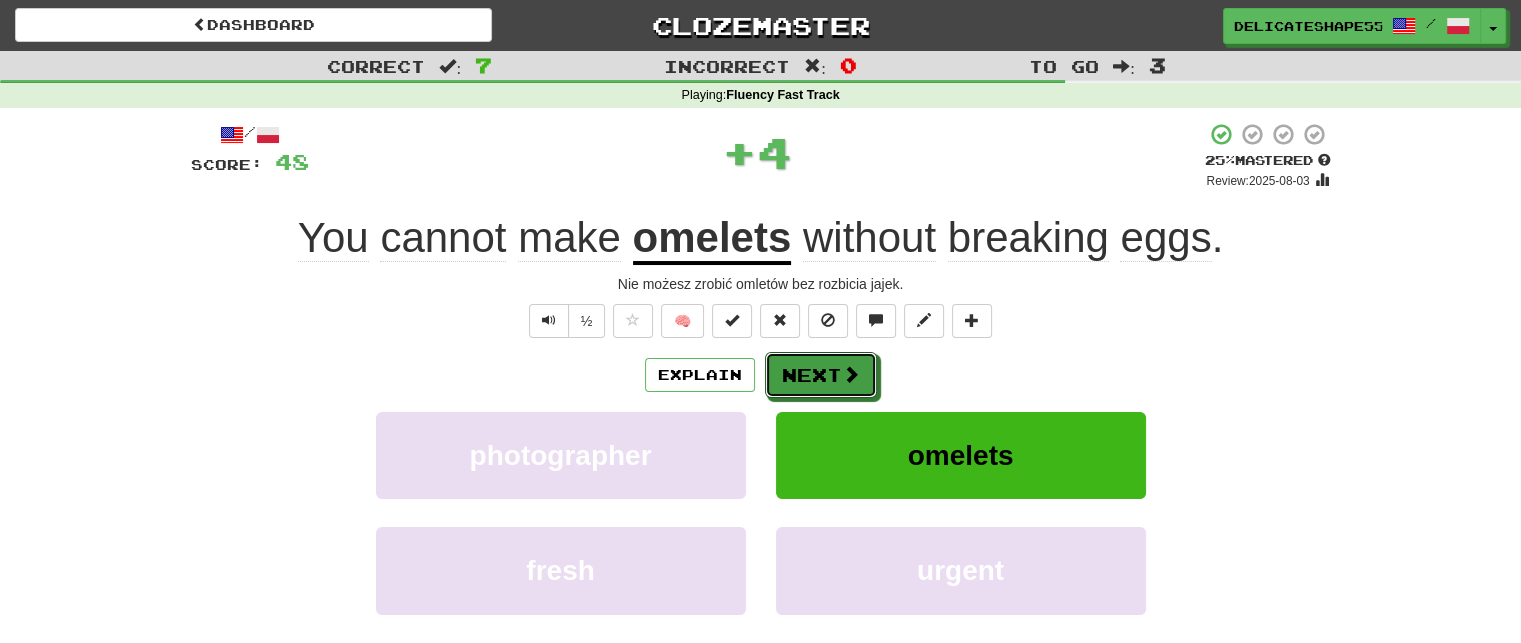 click on "Next" at bounding box center [821, 375] 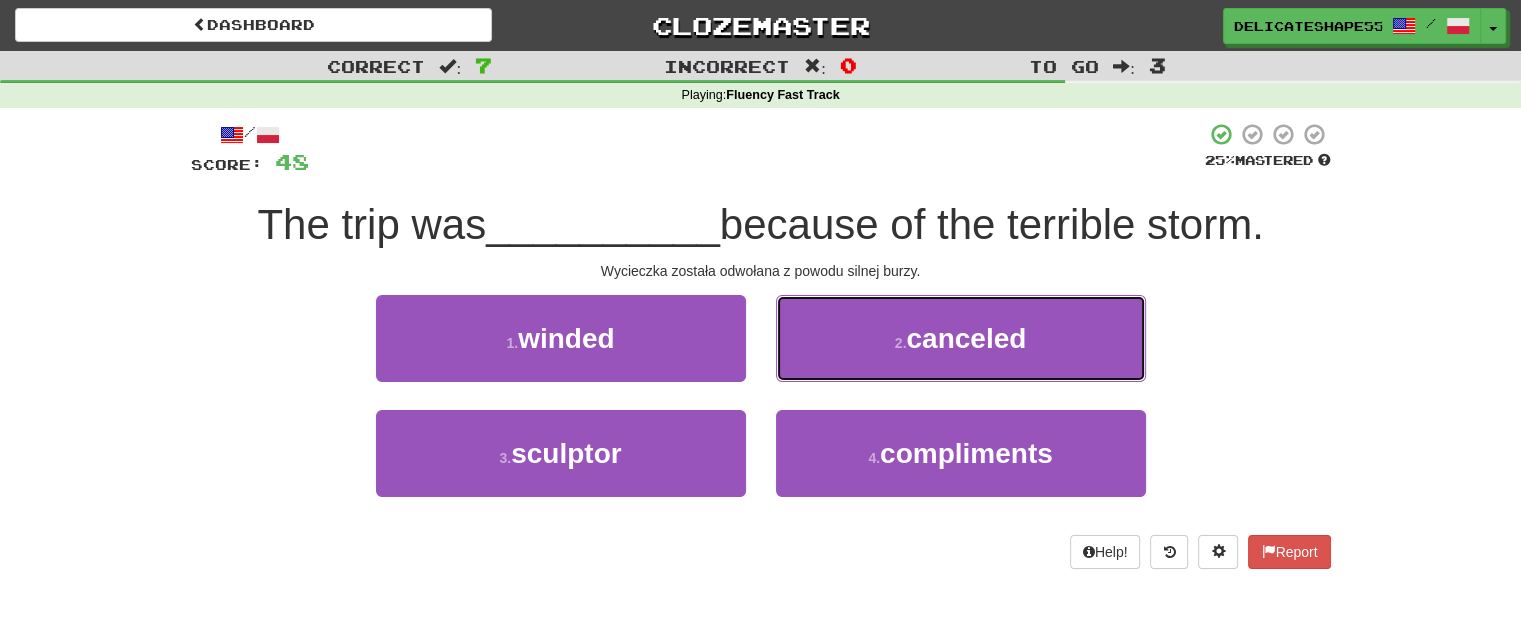click on "2 .  canceled" at bounding box center (961, 338) 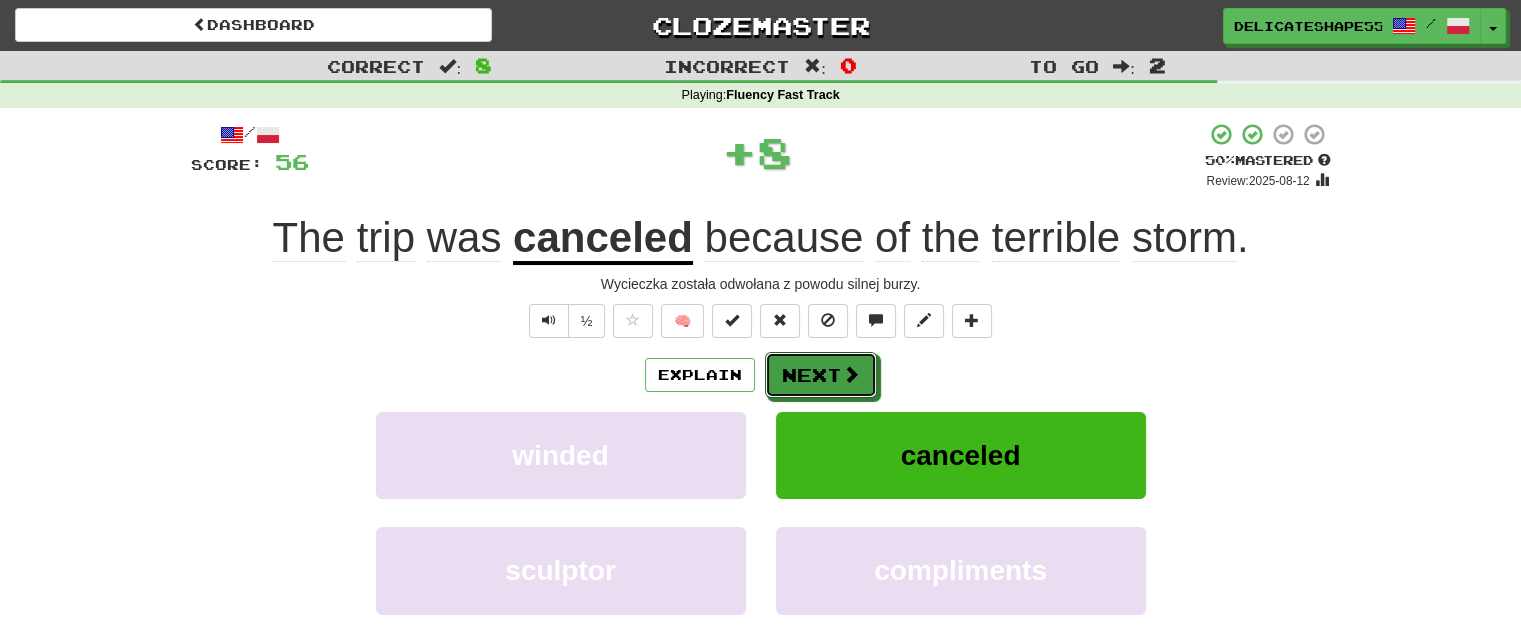 click on "Next" at bounding box center (821, 375) 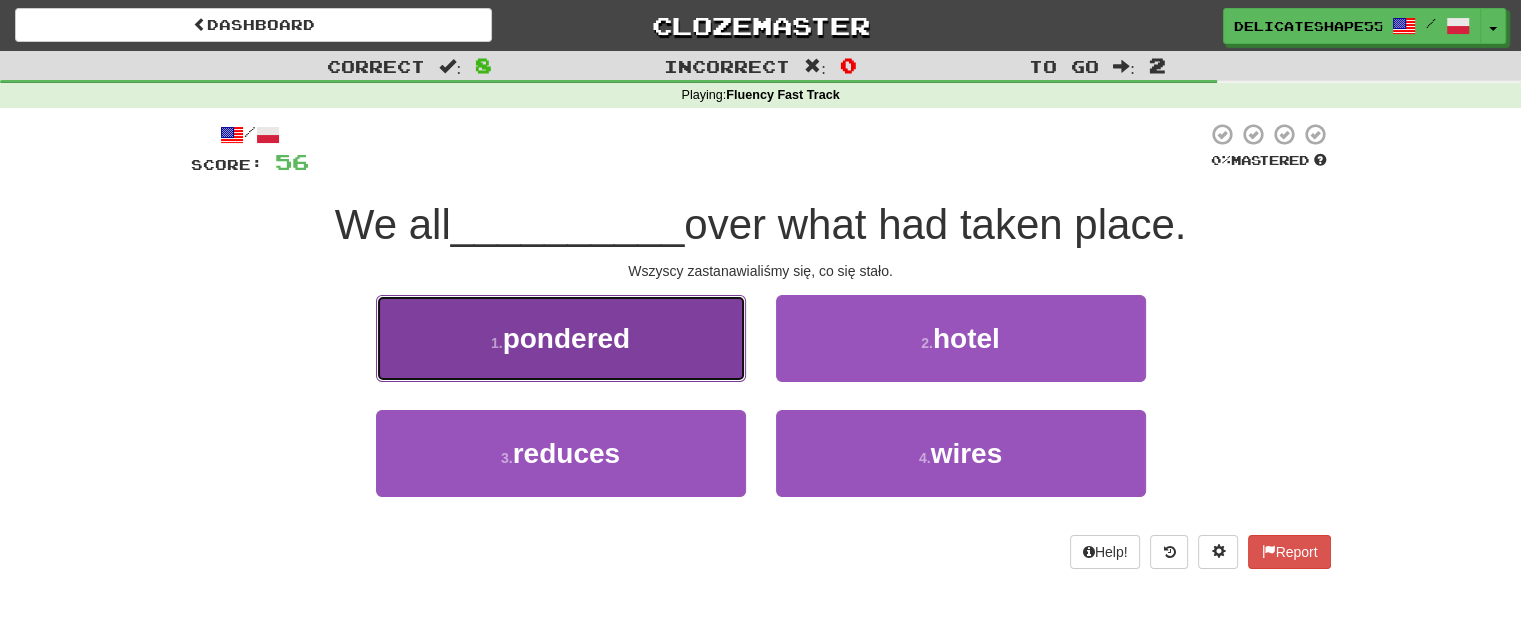click on "1 .  pondered" at bounding box center (561, 338) 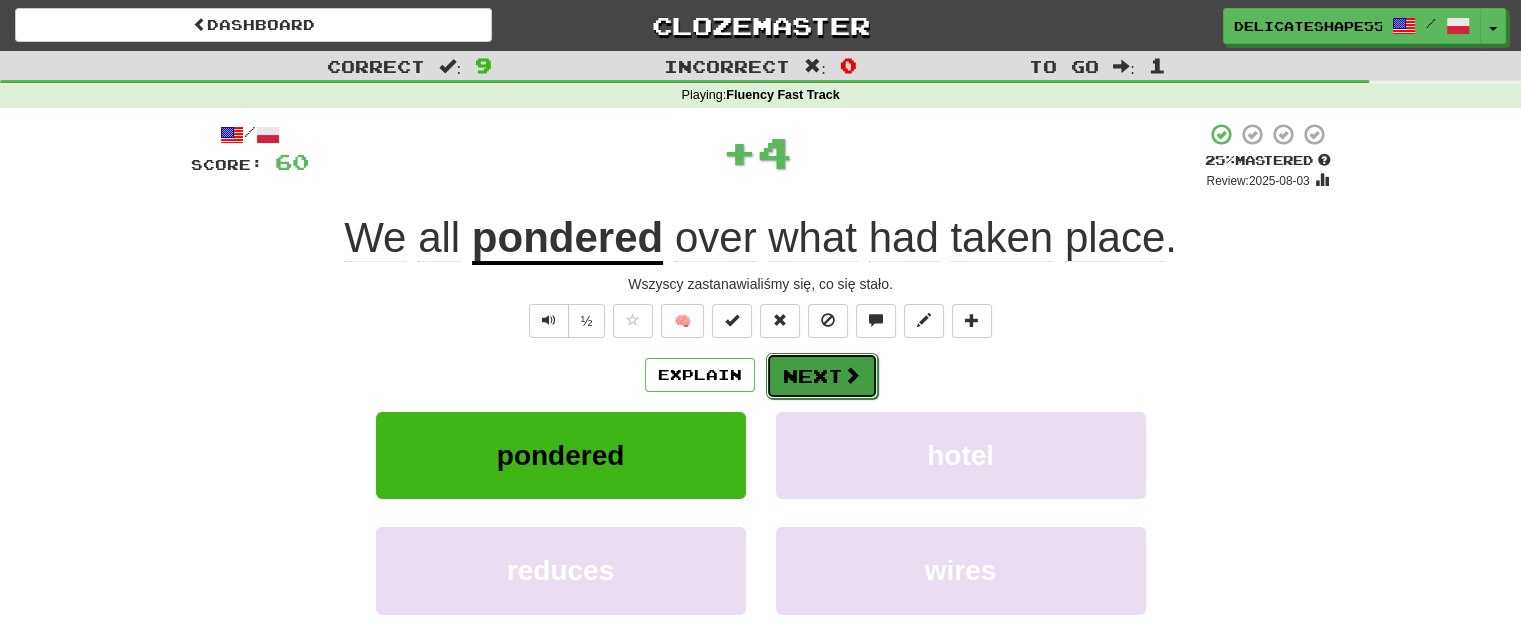 click on "Next" at bounding box center (822, 376) 